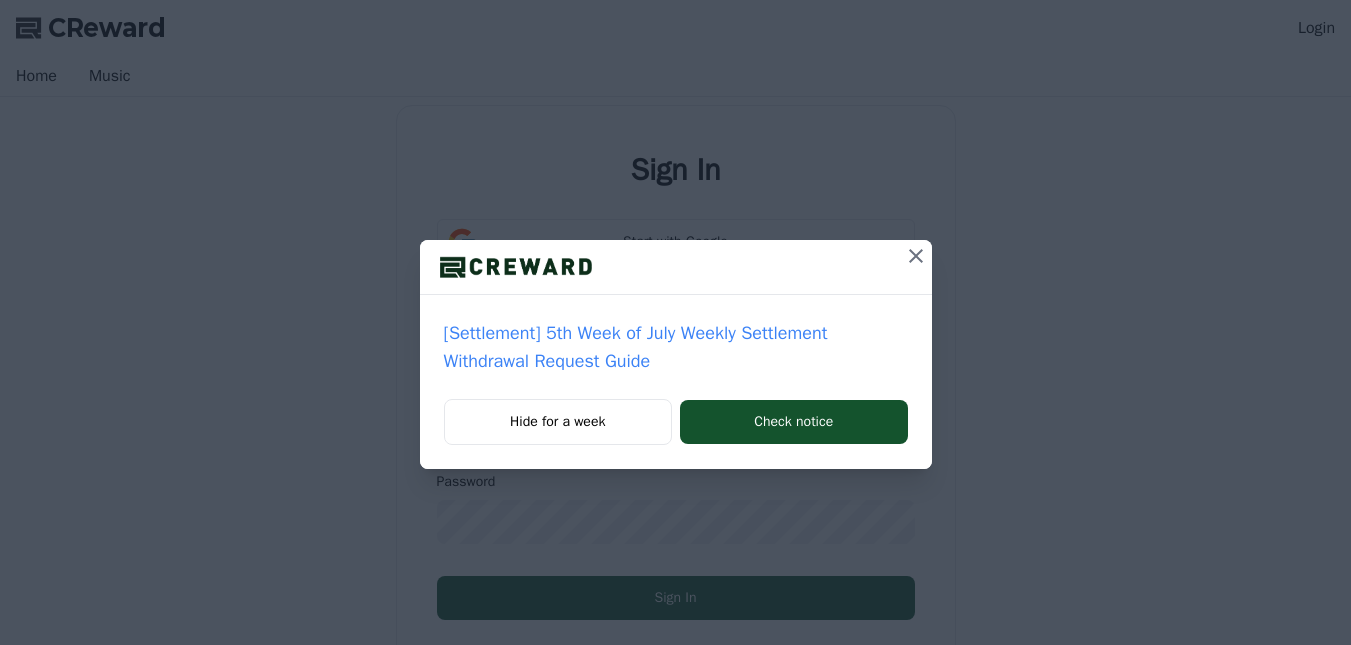 scroll, scrollTop: 0, scrollLeft: 0, axis: both 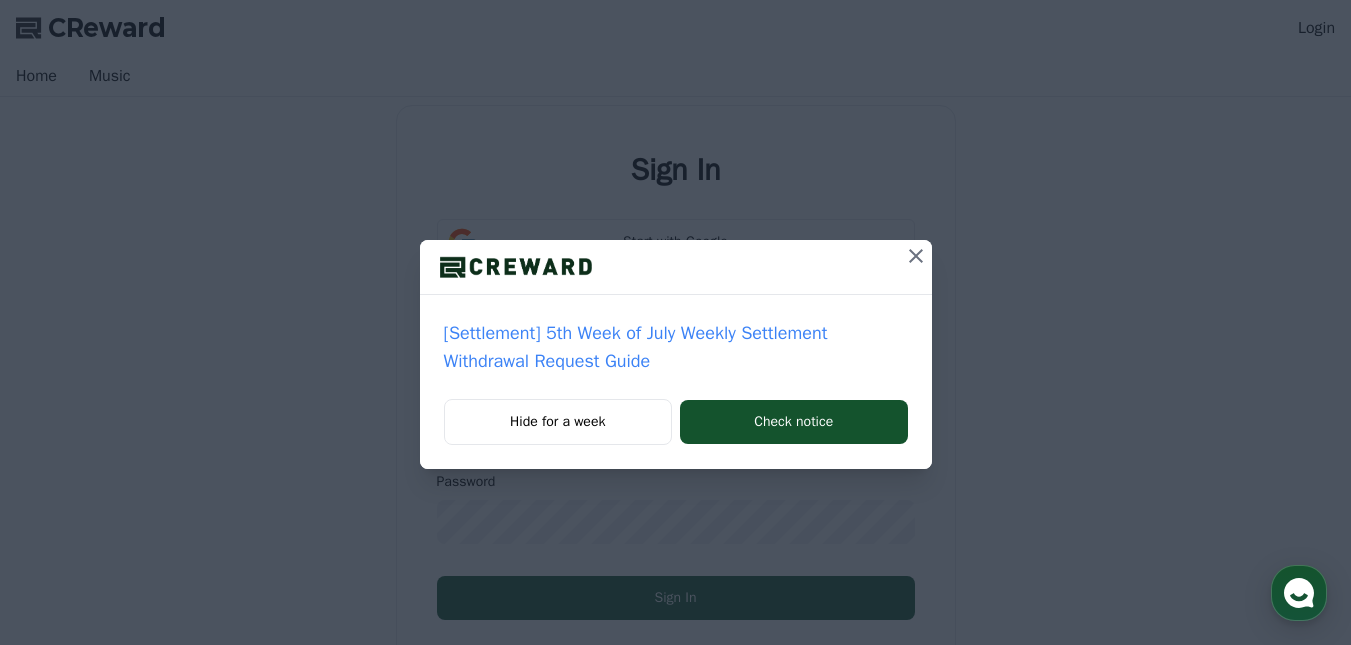 type on "**********" 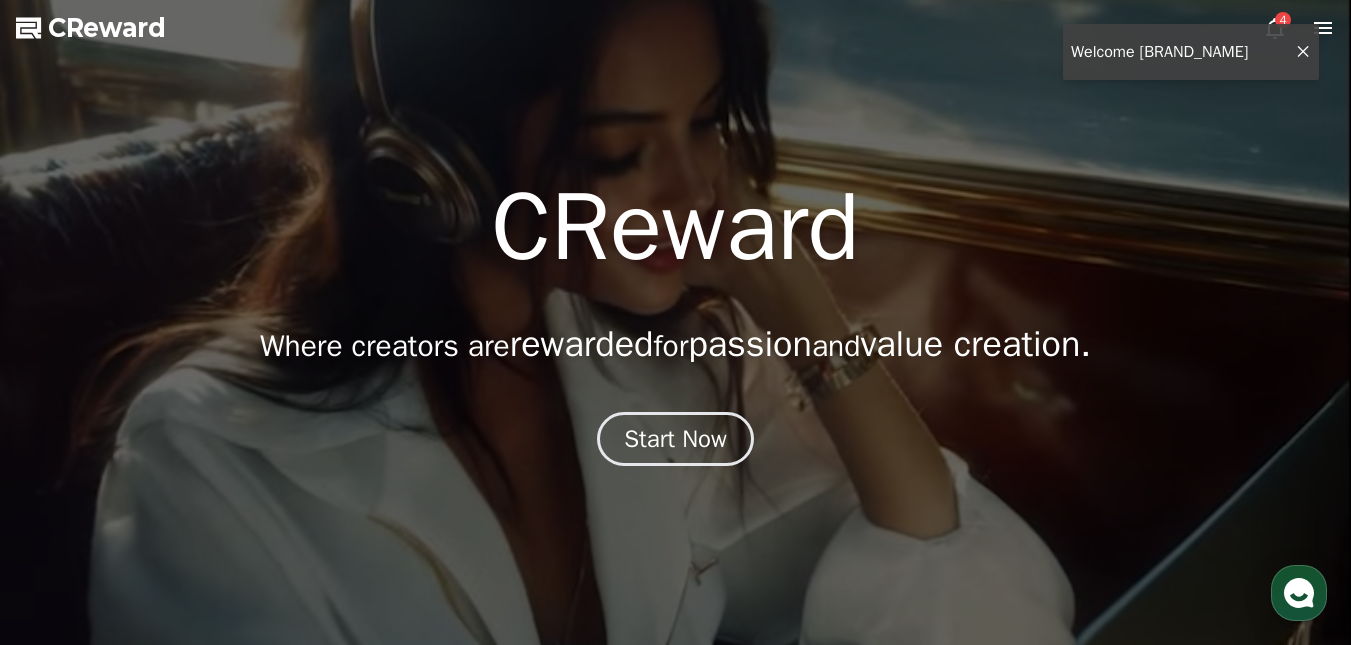 click at bounding box center [675, 322] 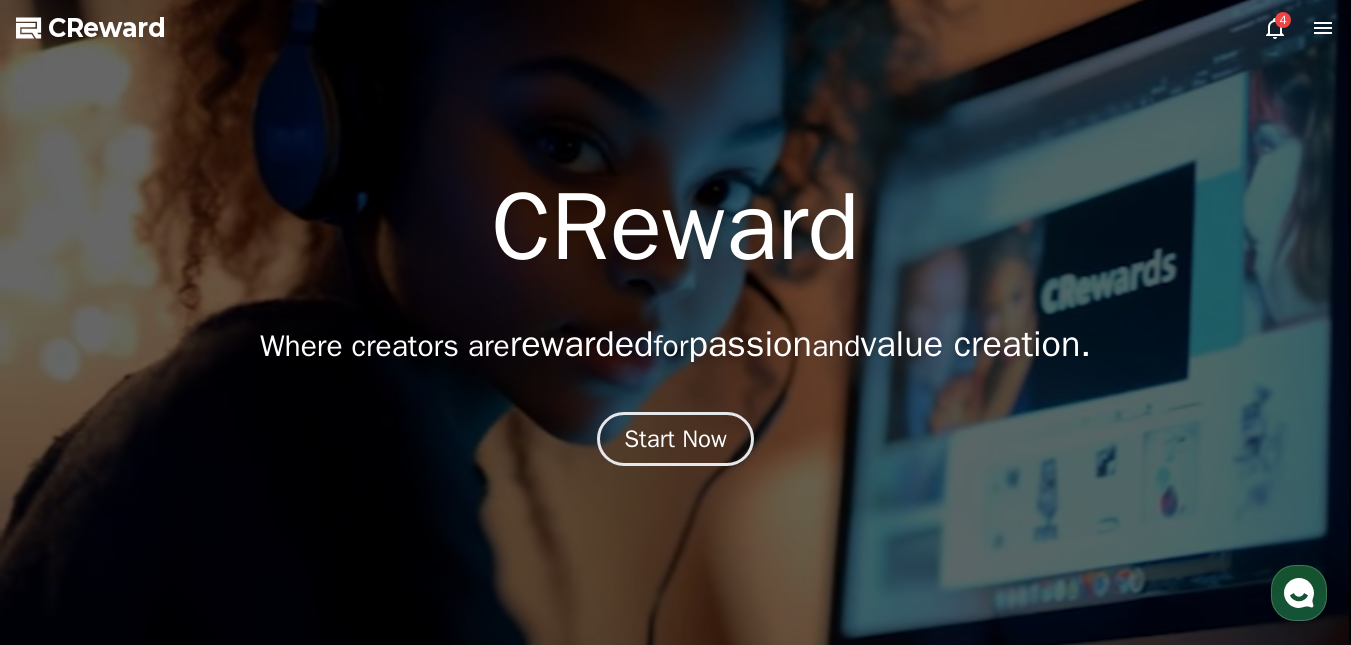 click 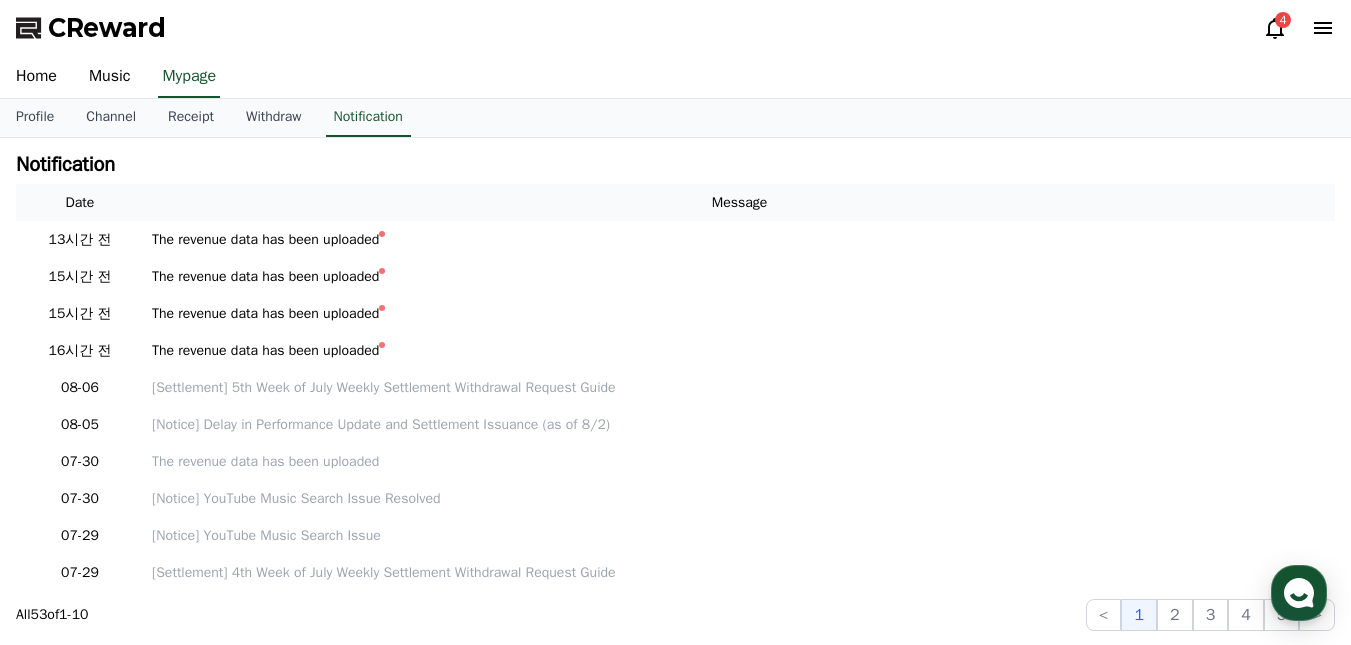 click 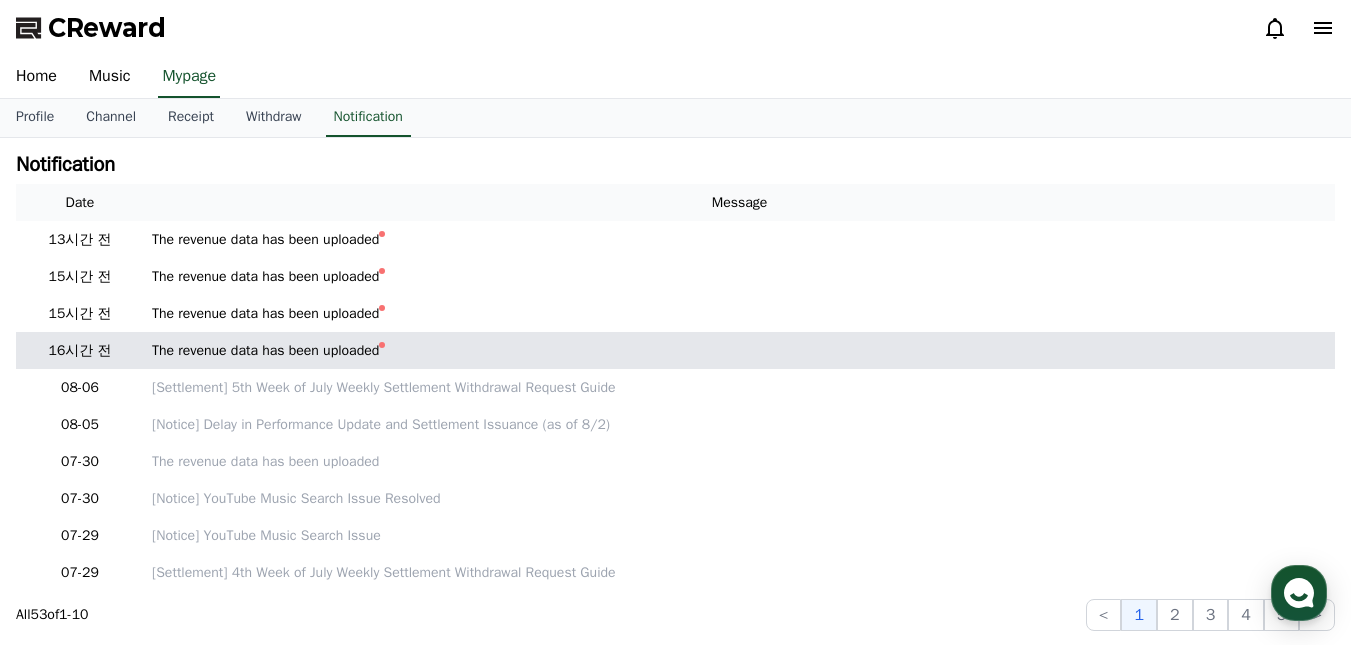 click on "The revenue data has been uploaded" at bounding box center [739, 350] 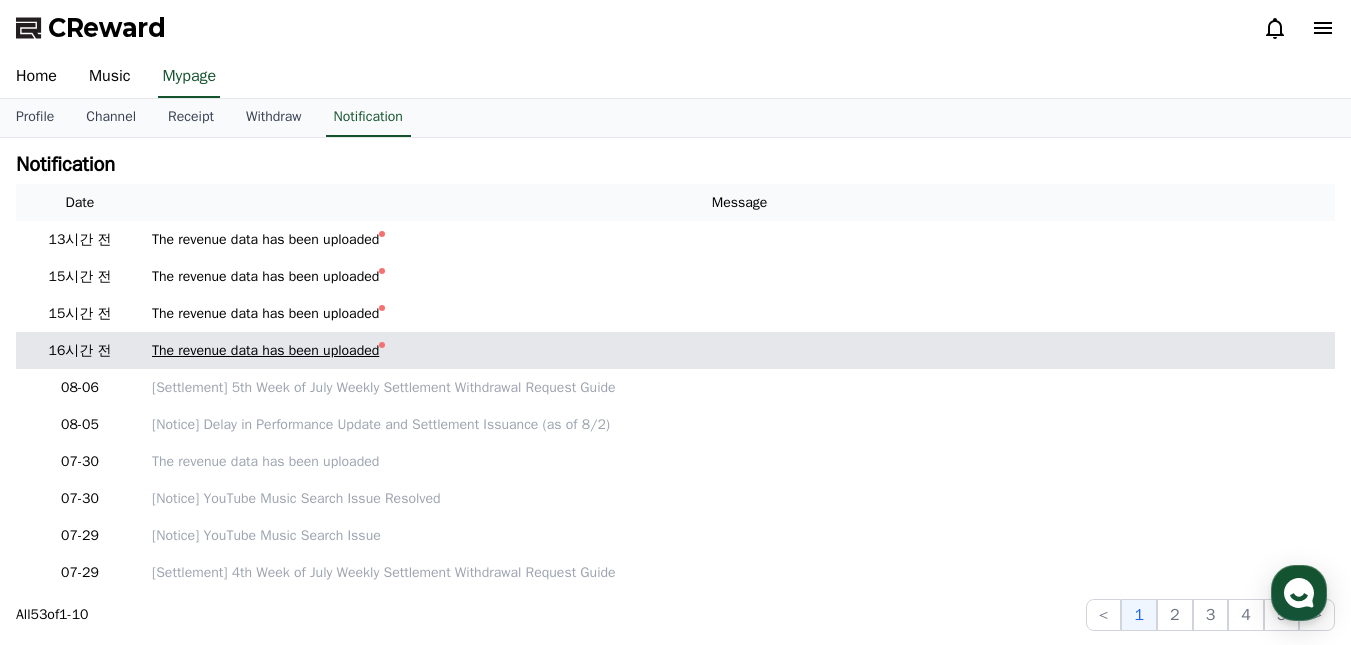 click on "The revenue data has been uploaded" at bounding box center [265, 350] 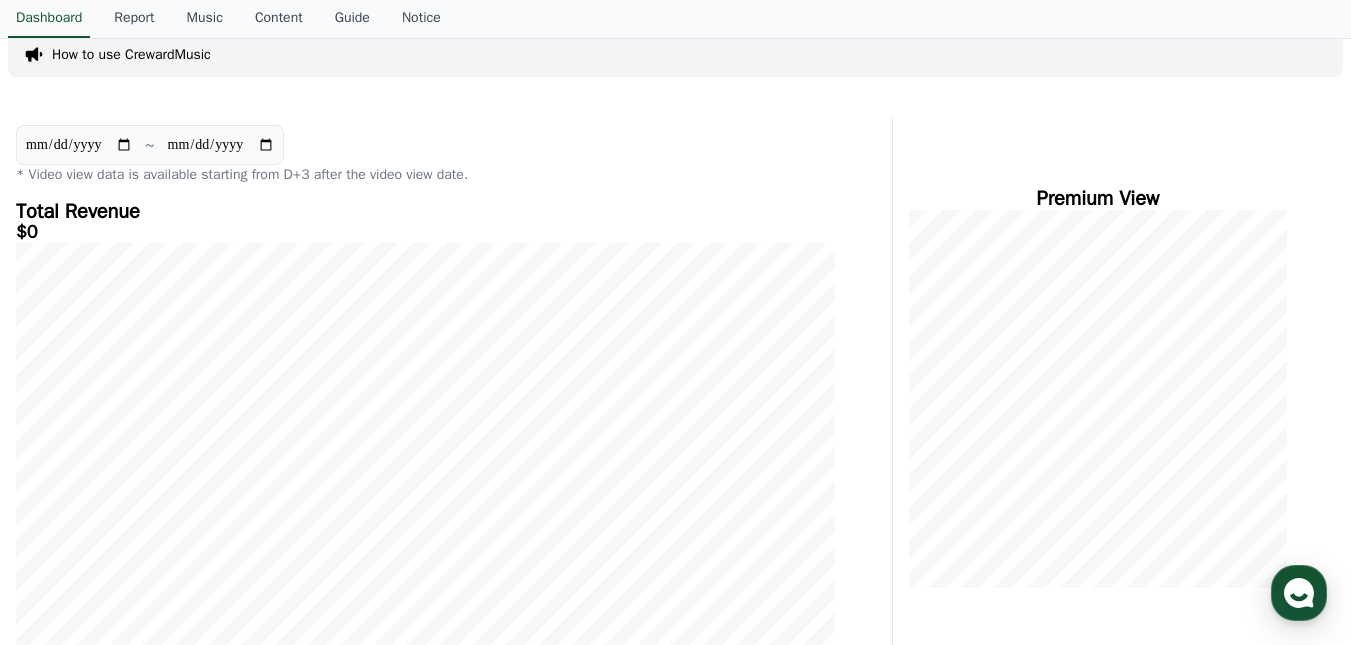 scroll, scrollTop: 0, scrollLeft: 0, axis: both 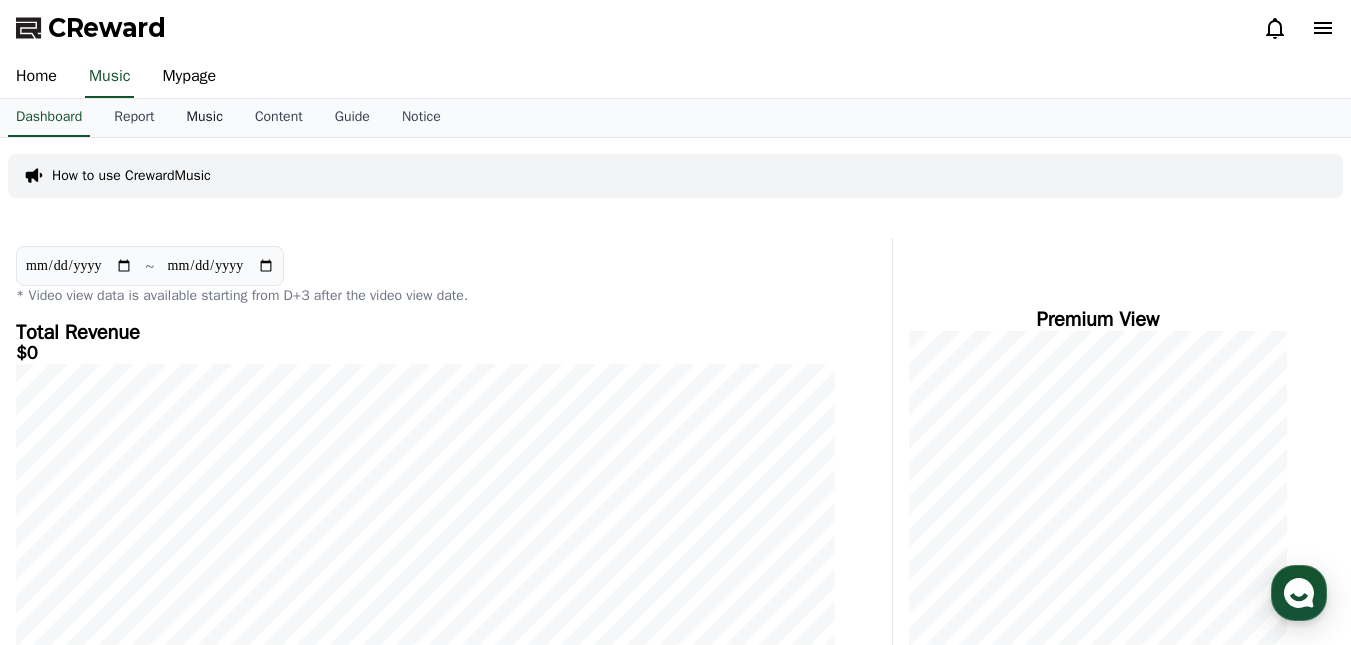 click on "Music" at bounding box center [205, 118] 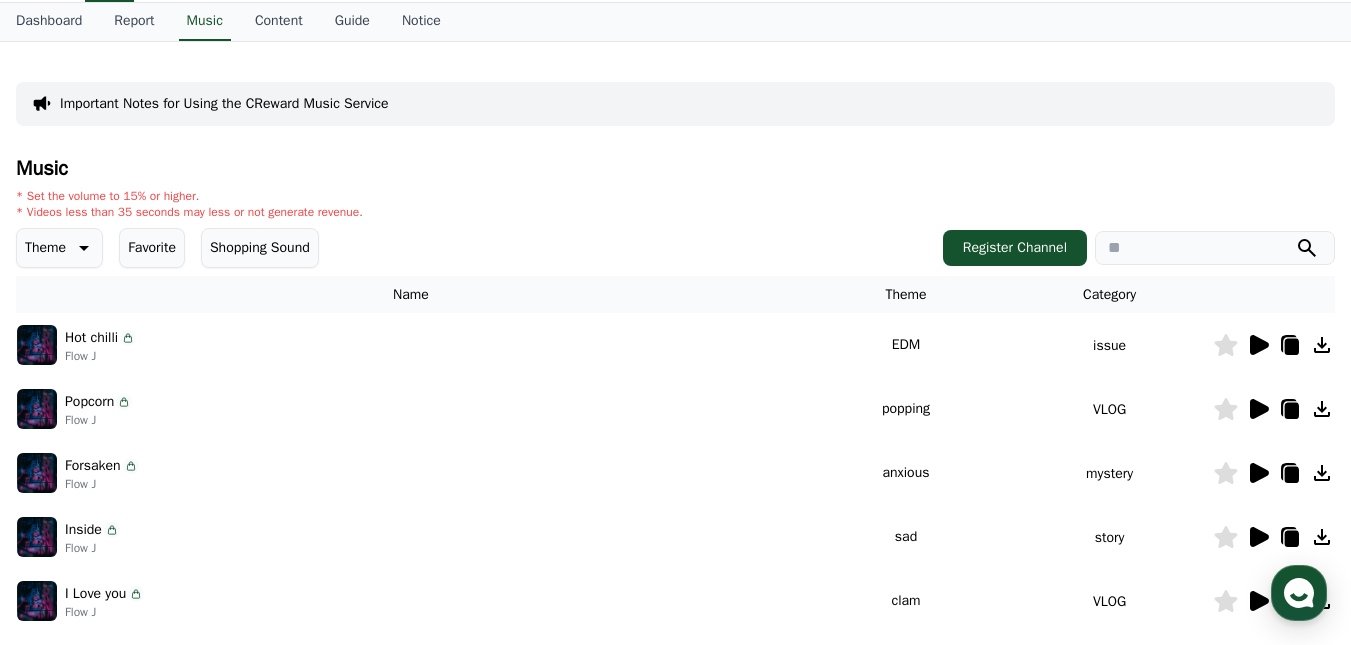 scroll, scrollTop: 0, scrollLeft: 0, axis: both 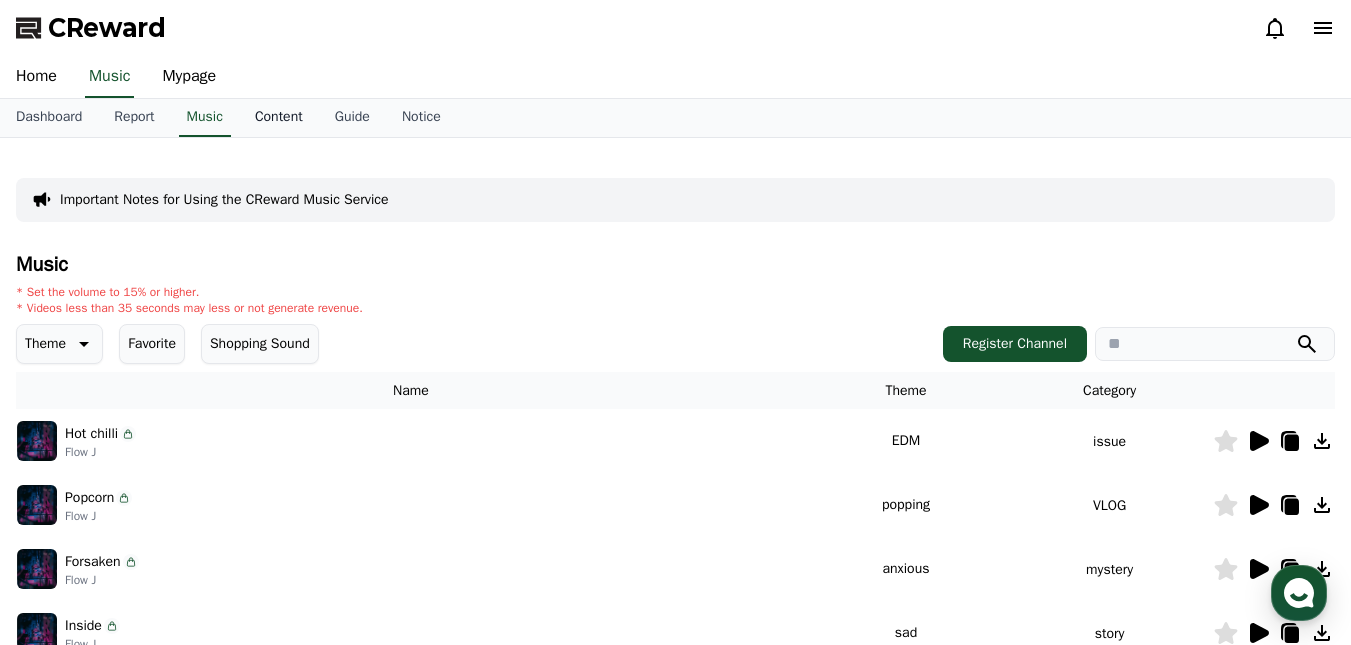 click on "Content" at bounding box center (279, 118) 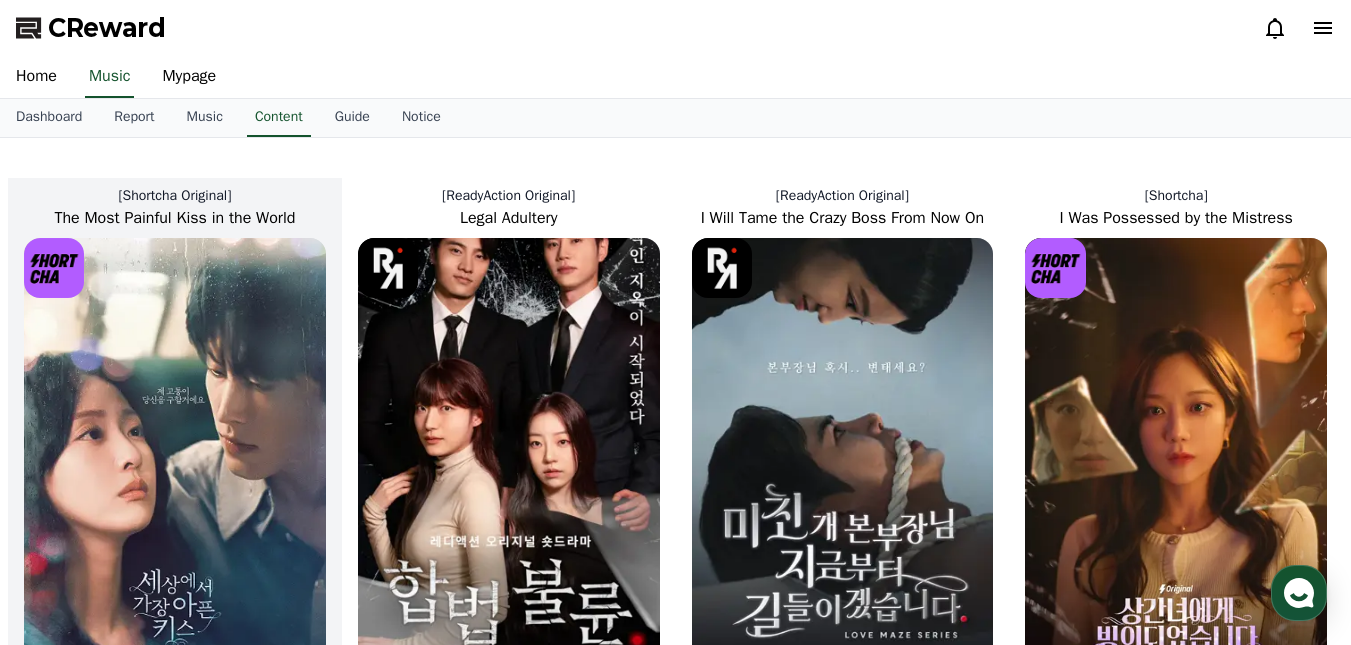 click at bounding box center (175, 464) 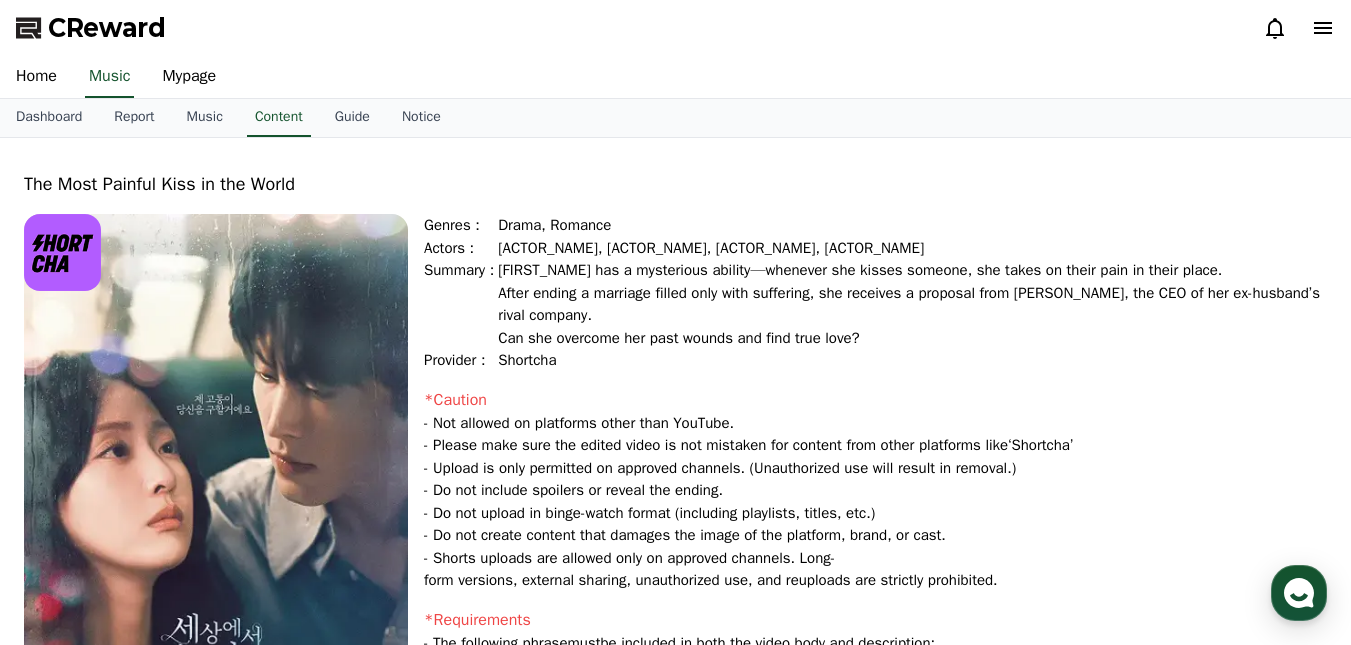 select 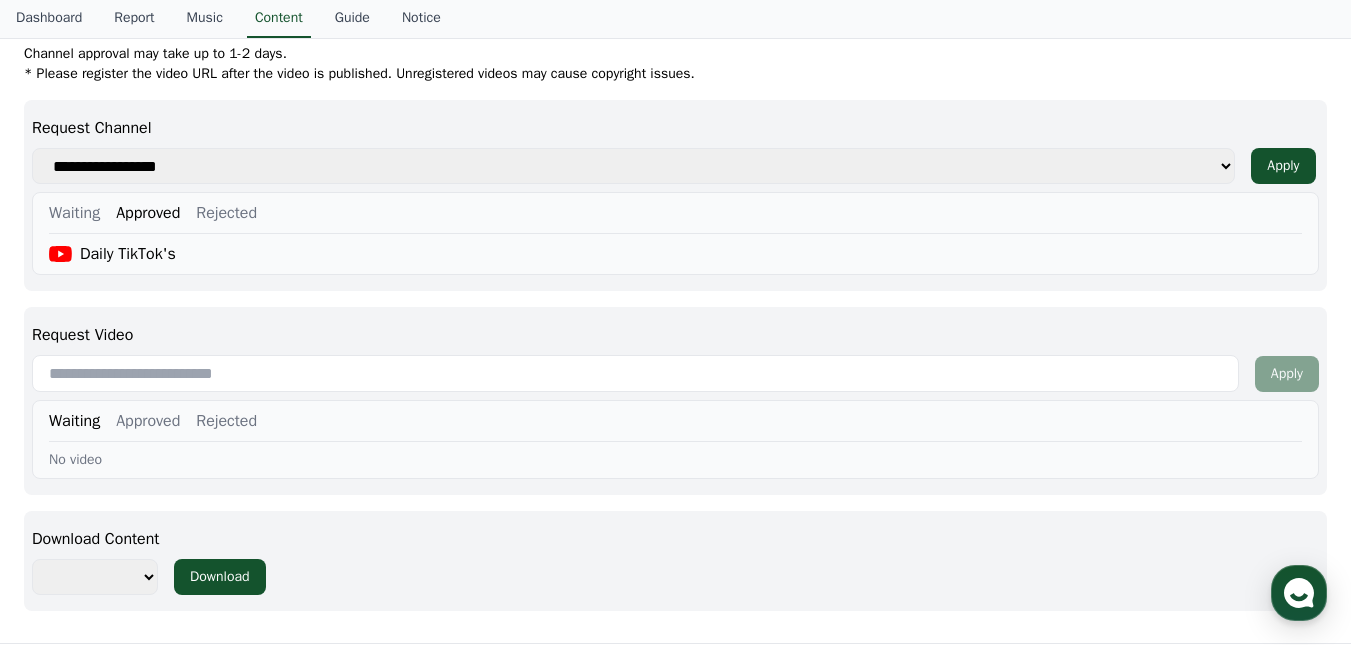scroll, scrollTop: 800, scrollLeft: 0, axis: vertical 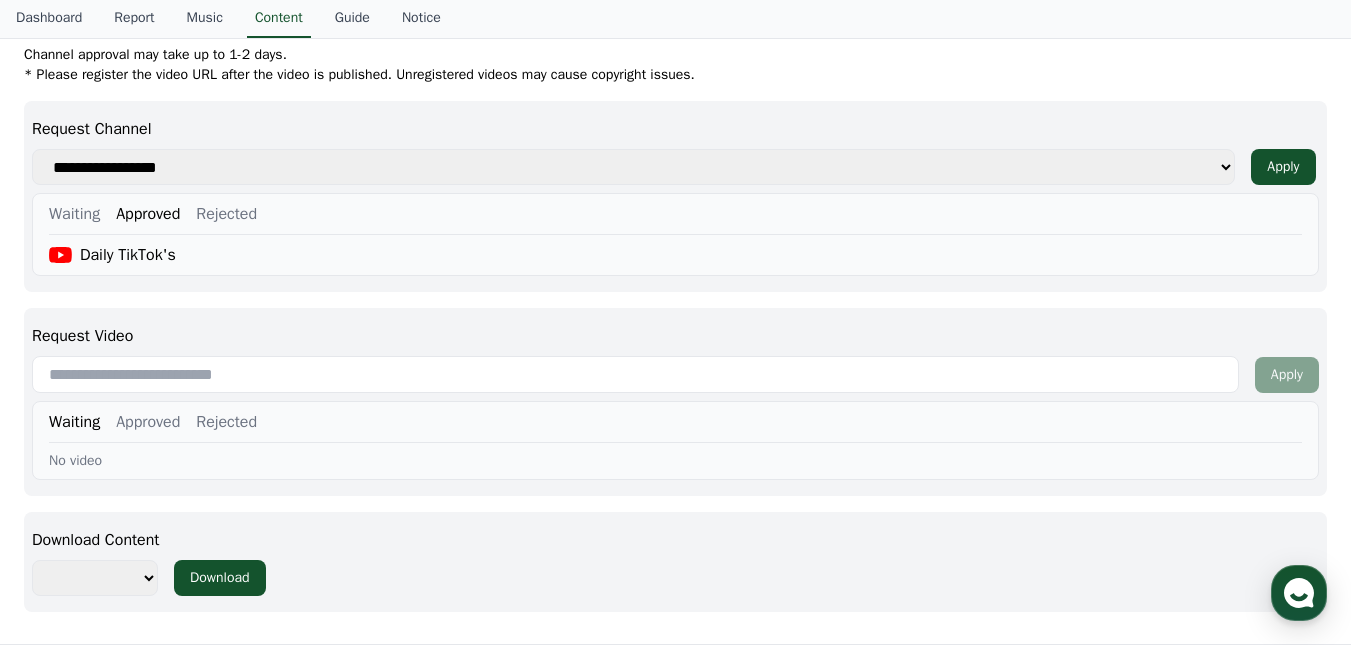 click at bounding box center [635, 374] 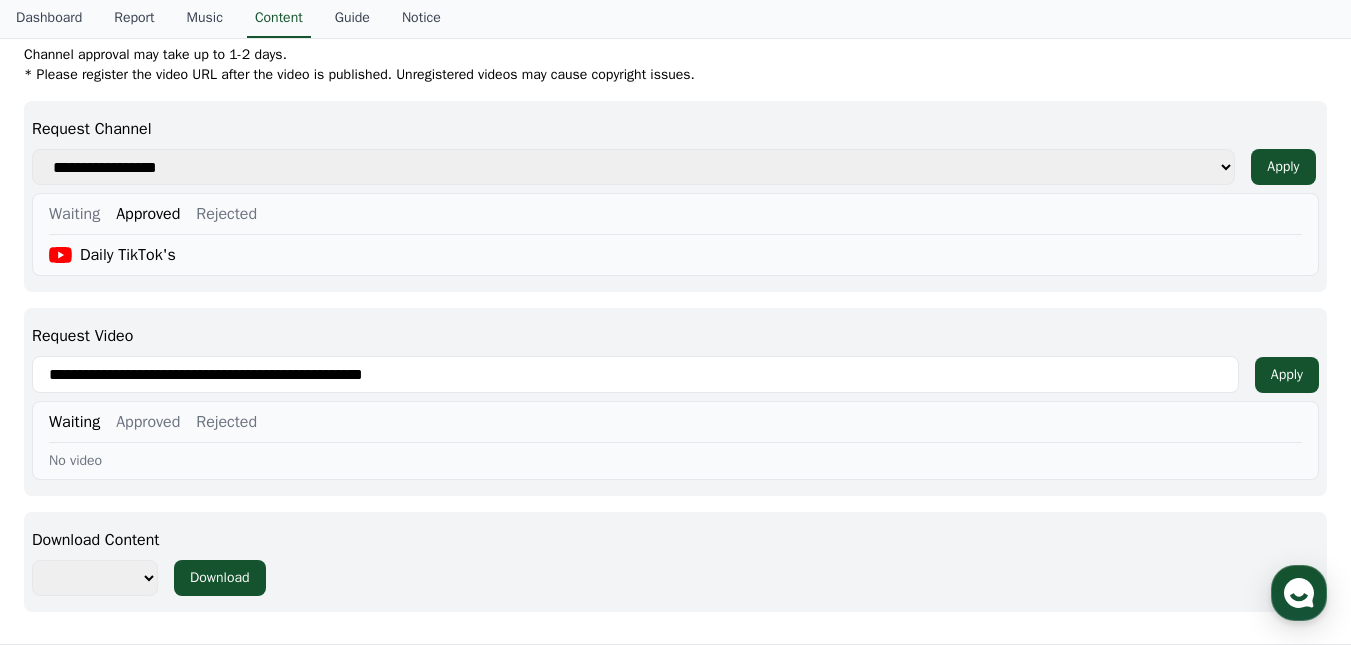 type on "**********" 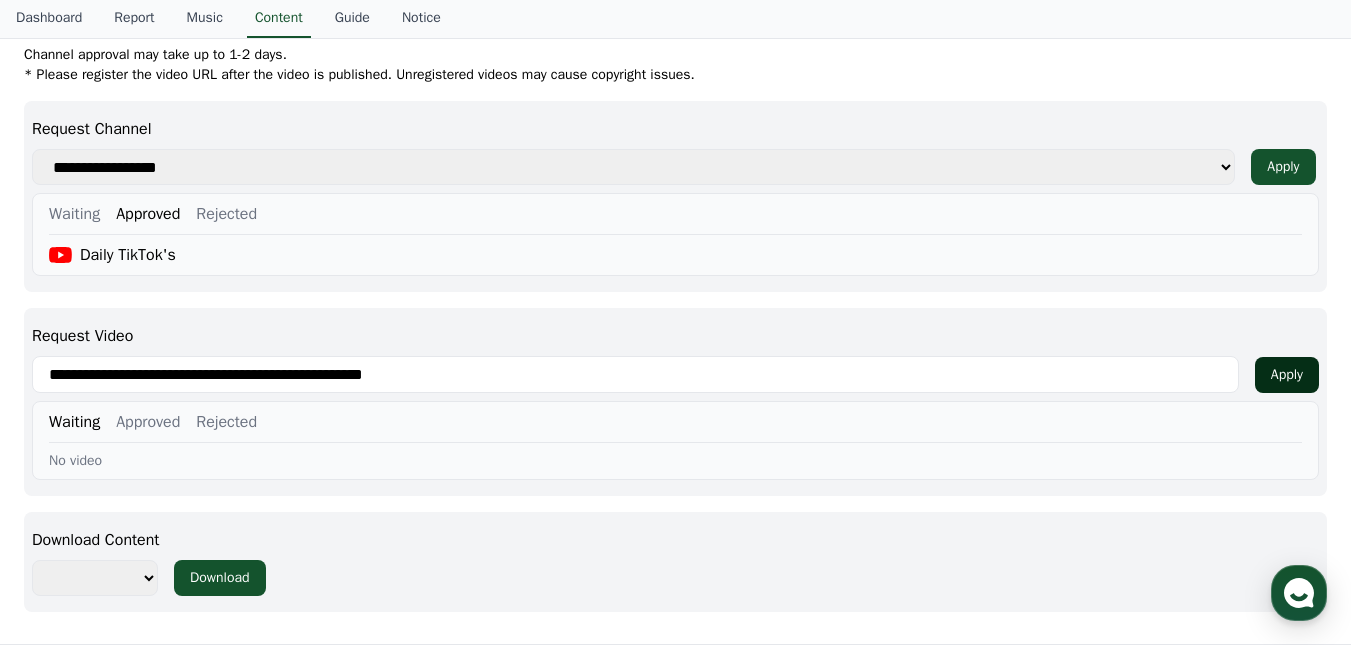 click on "Apply" at bounding box center [1287, 375] 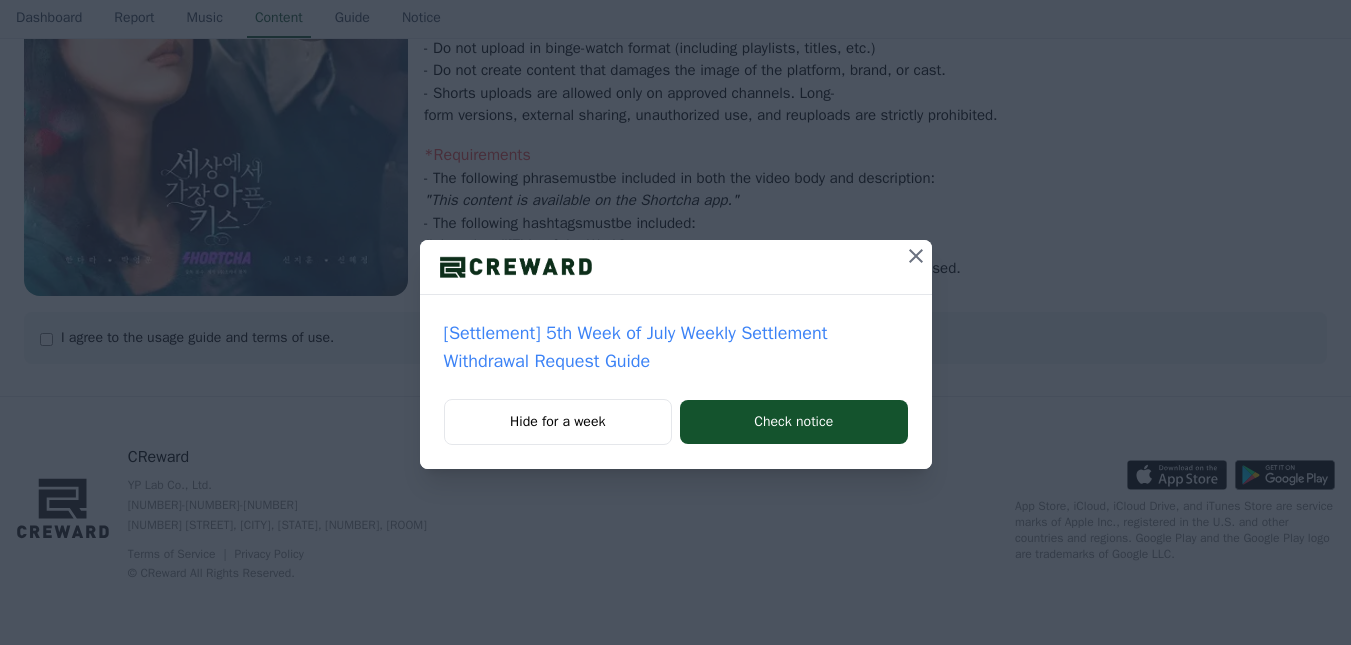 scroll, scrollTop: 0, scrollLeft: 0, axis: both 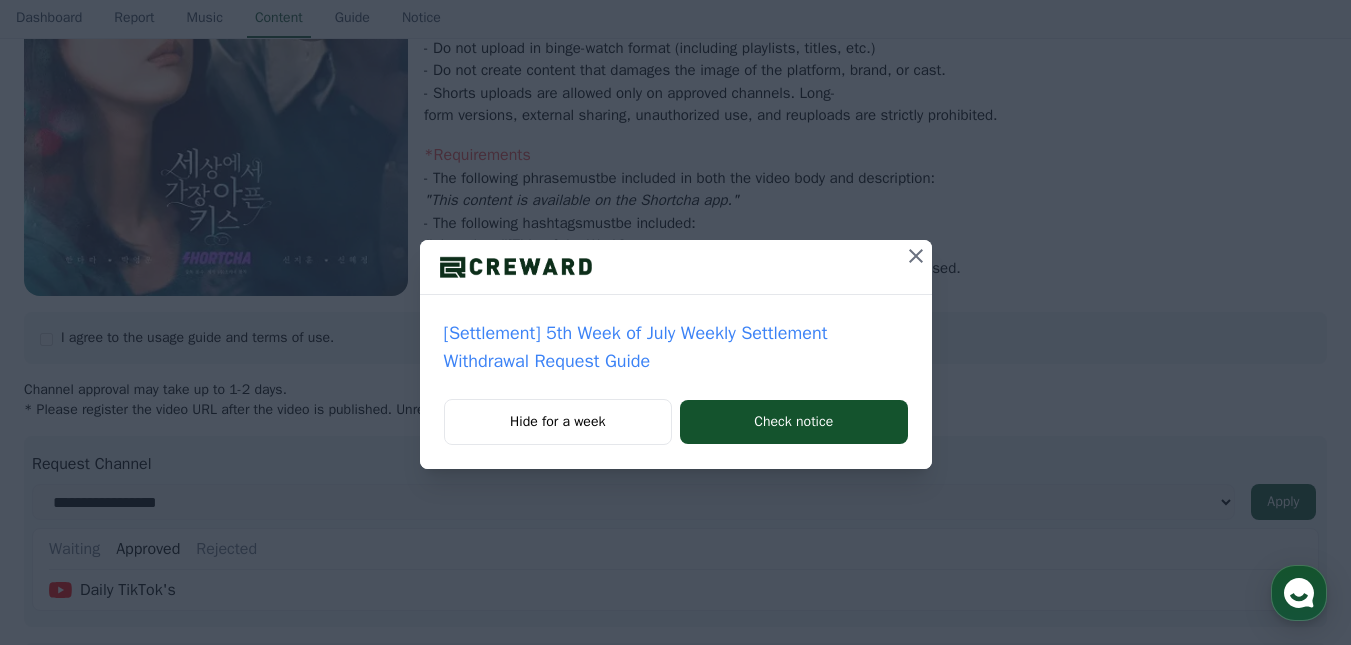 click 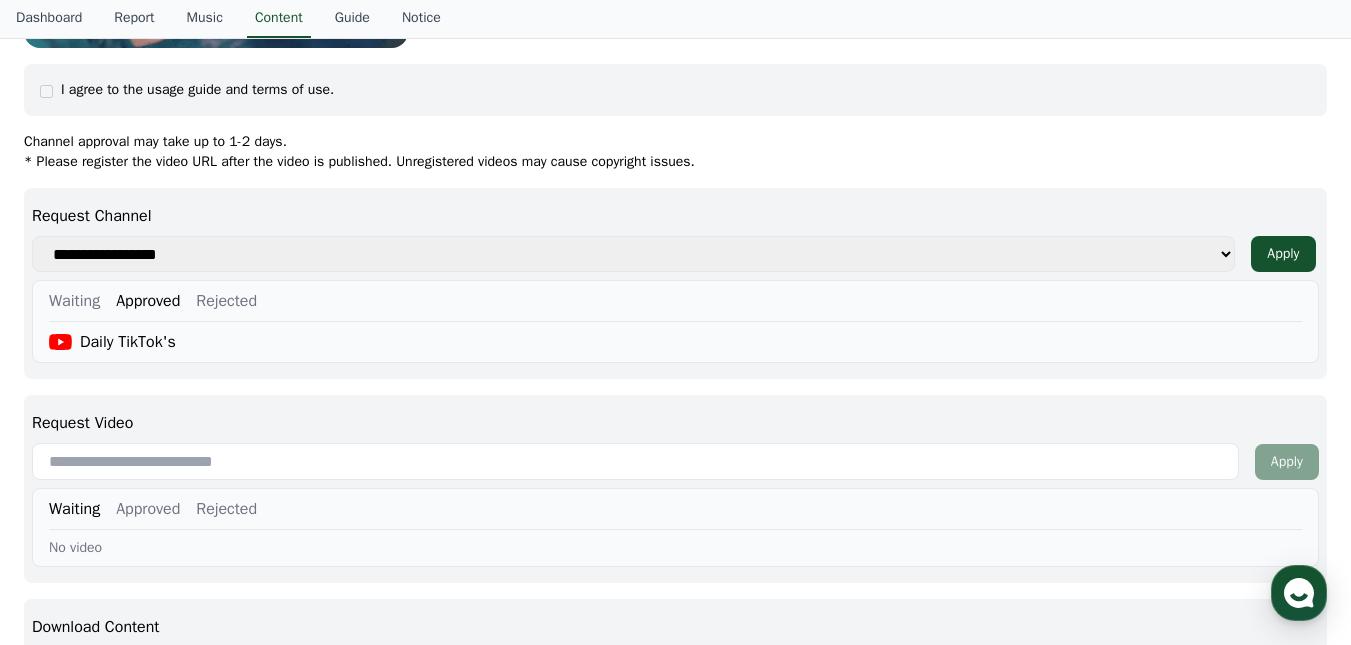 scroll, scrollTop: 765, scrollLeft: 0, axis: vertical 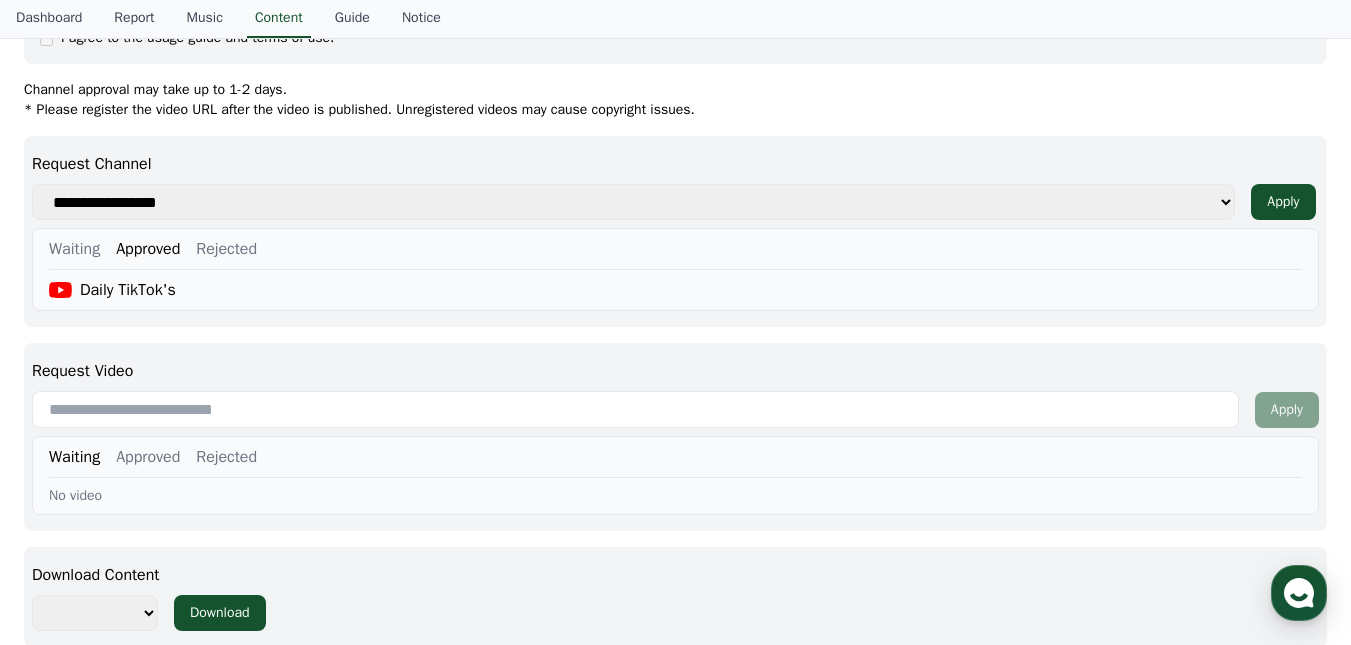 paste on "**********" 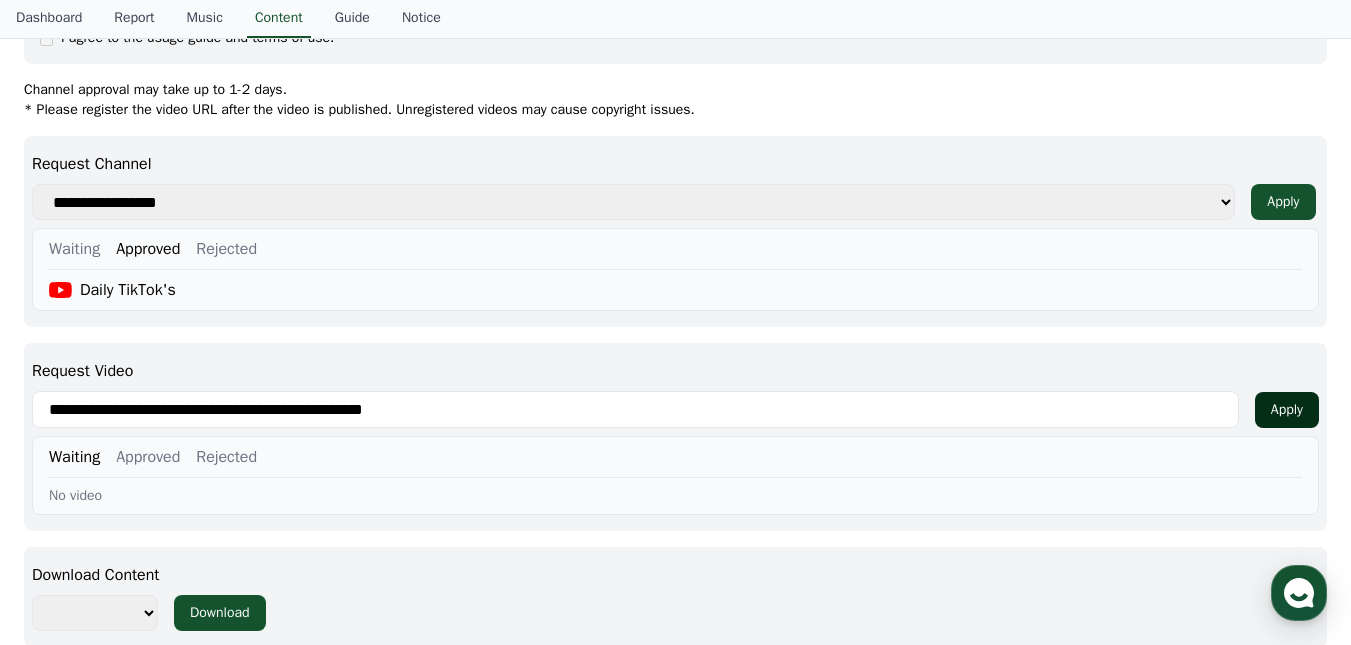 type on "**********" 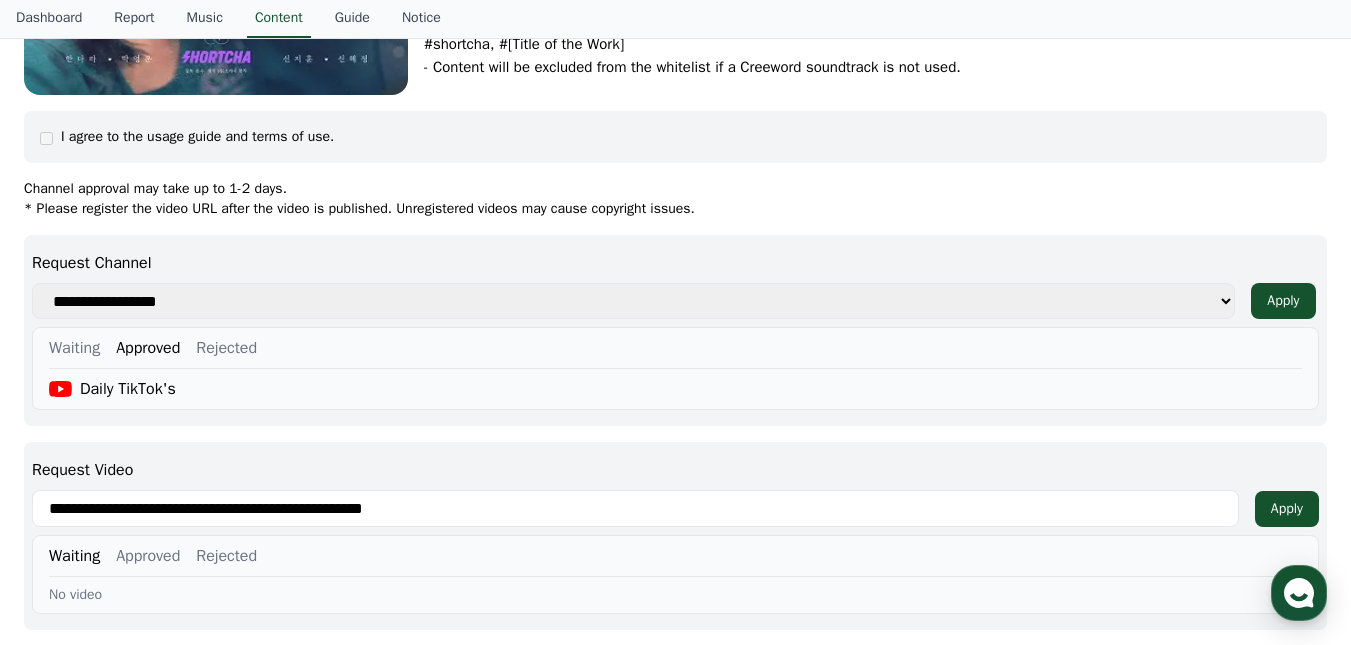 scroll, scrollTop: 865, scrollLeft: 0, axis: vertical 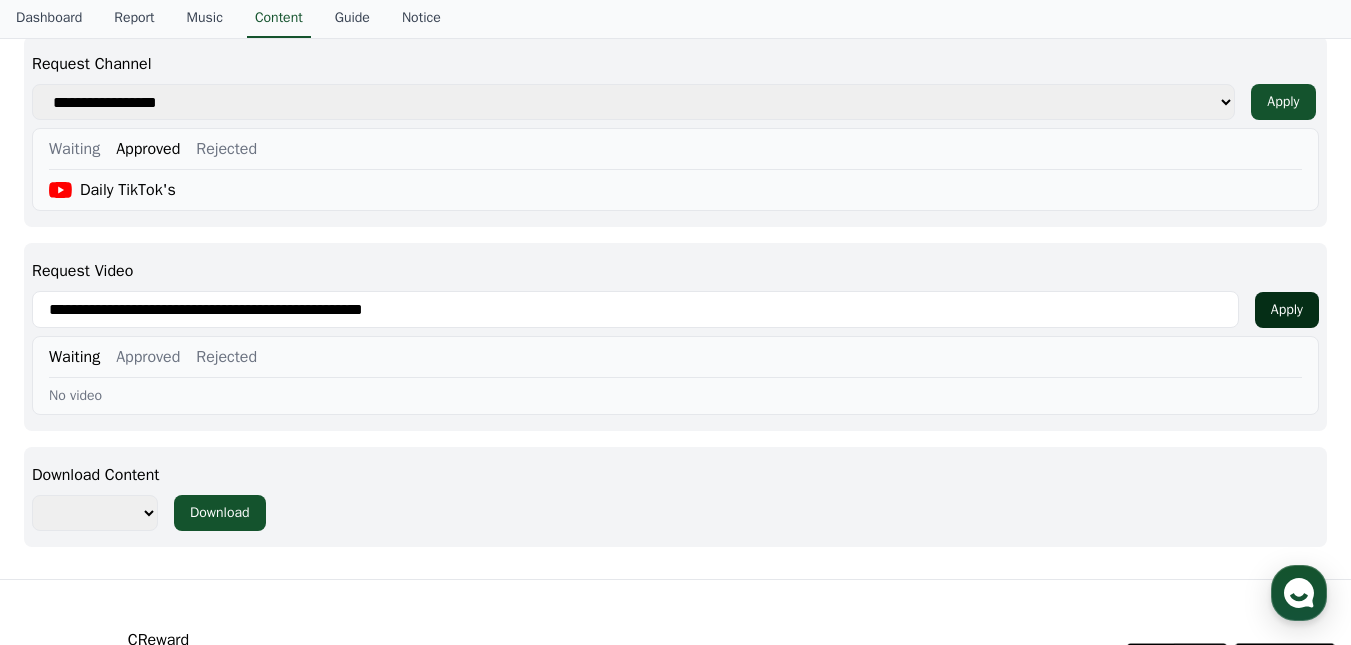 click on "Apply" at bounding box center (1287, 310) 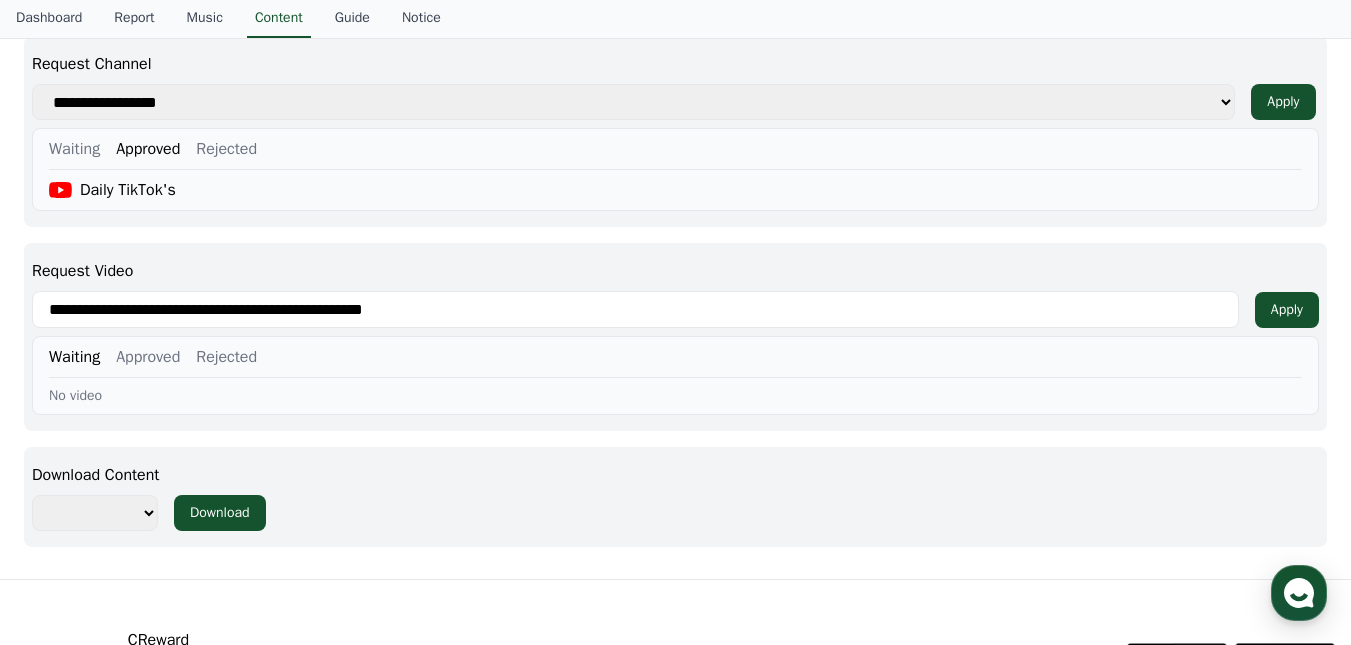 click on "Approved" at bounding box center [148, 357] 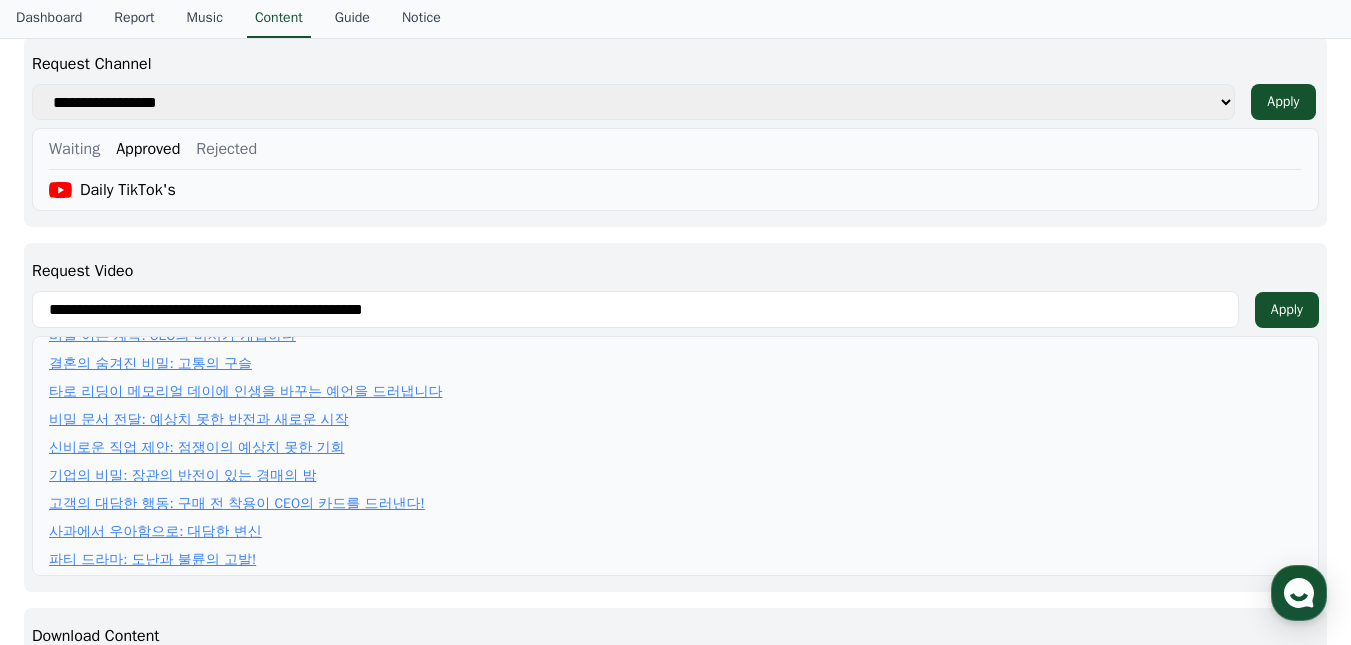 scroll, scrollTop: 259, scrollLeft: 0, axis: vertical 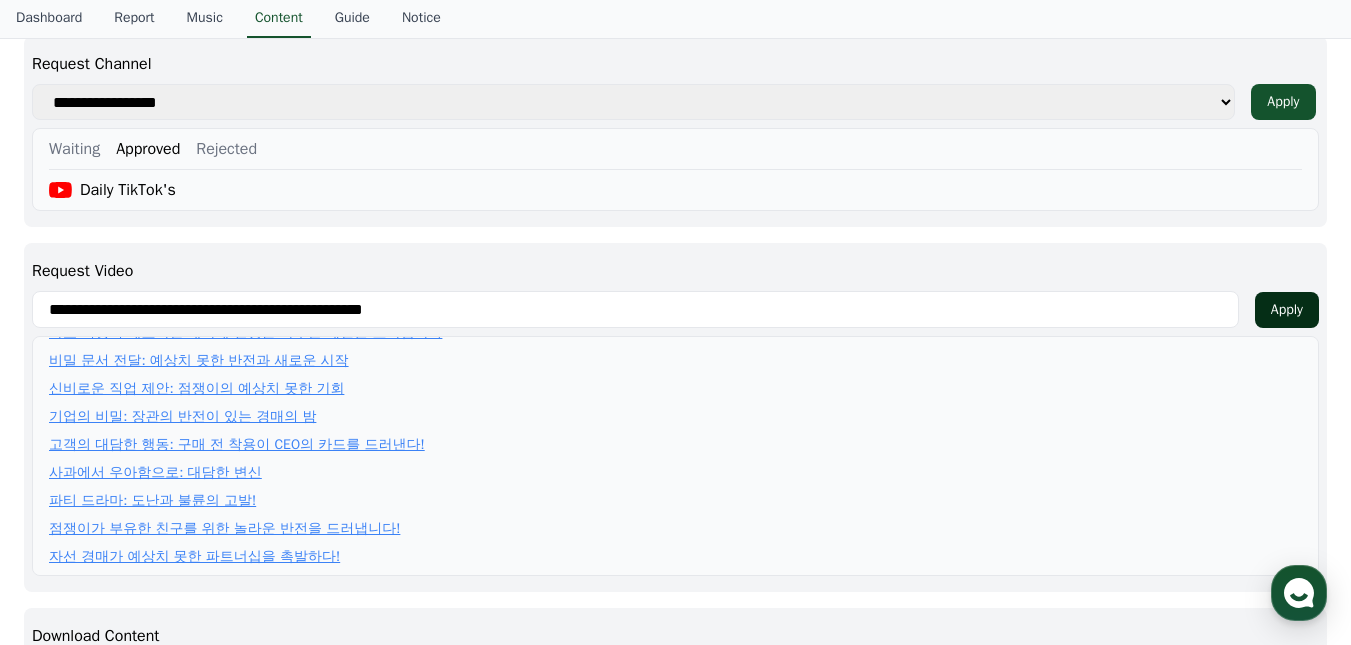 click on "Apply" at bounding box center (1287, 310) 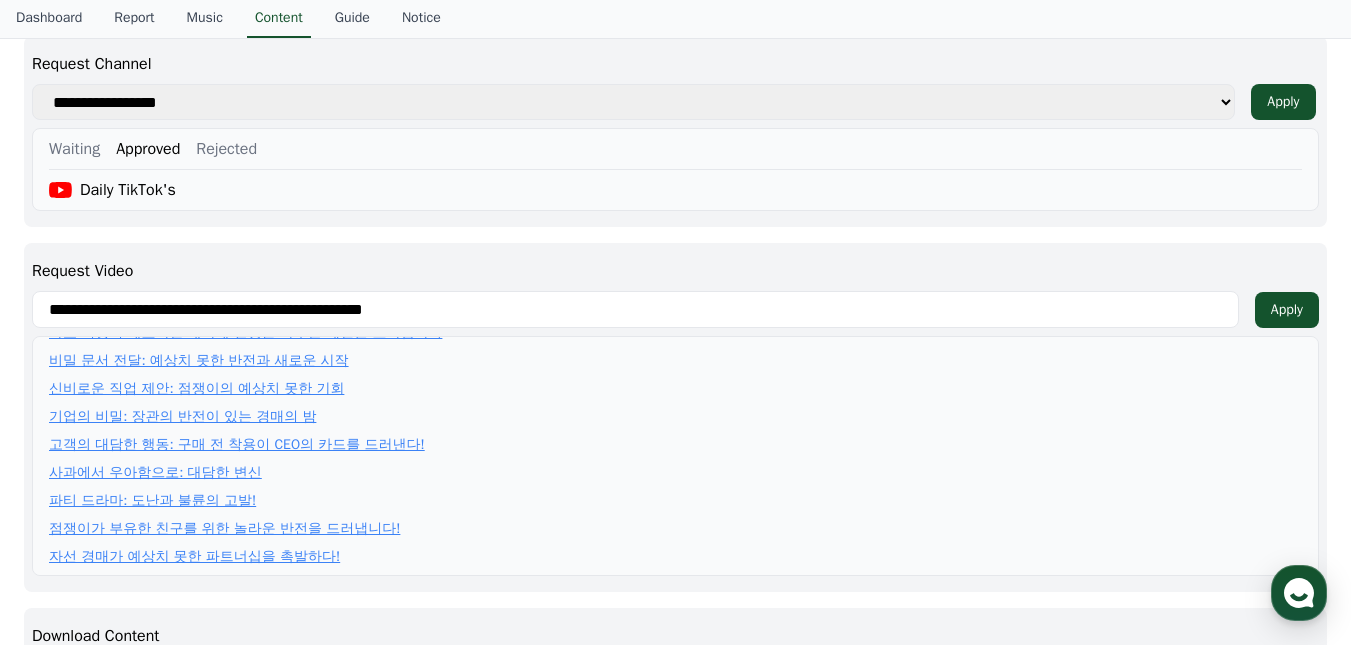 click on "**********" at bounding box center [635, 309] 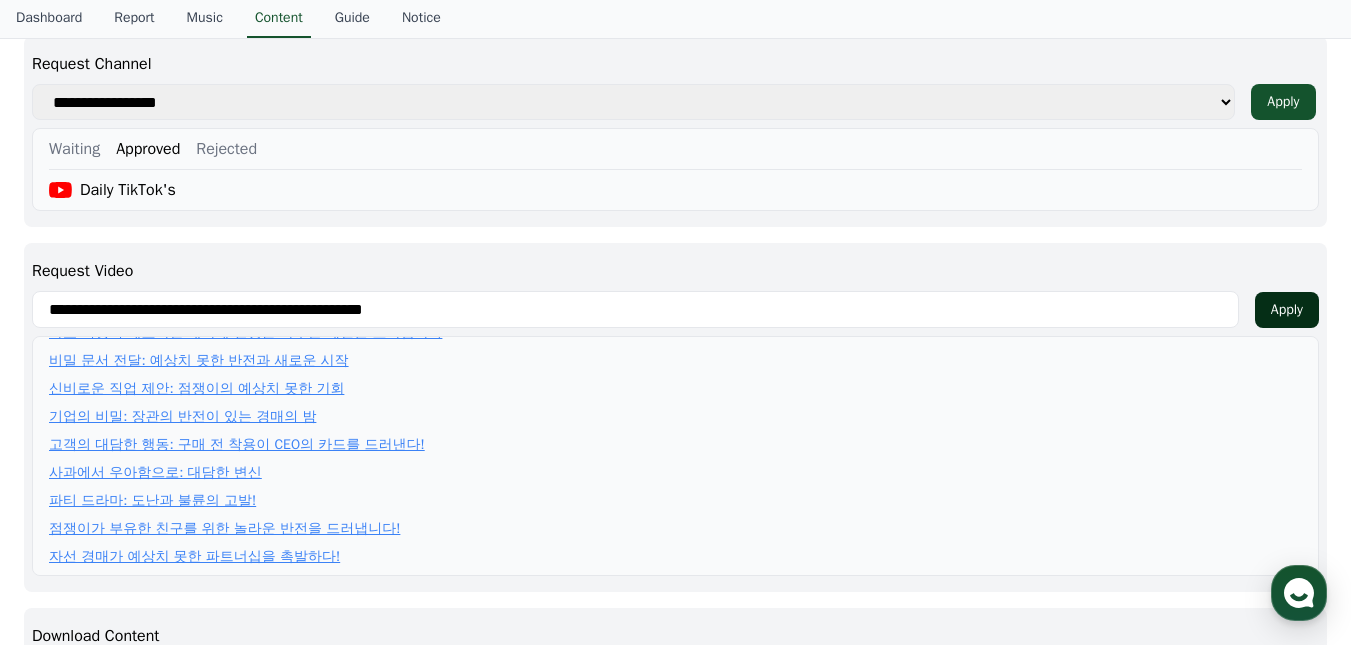 click on "Apply" at bounding box center (1287, 310) 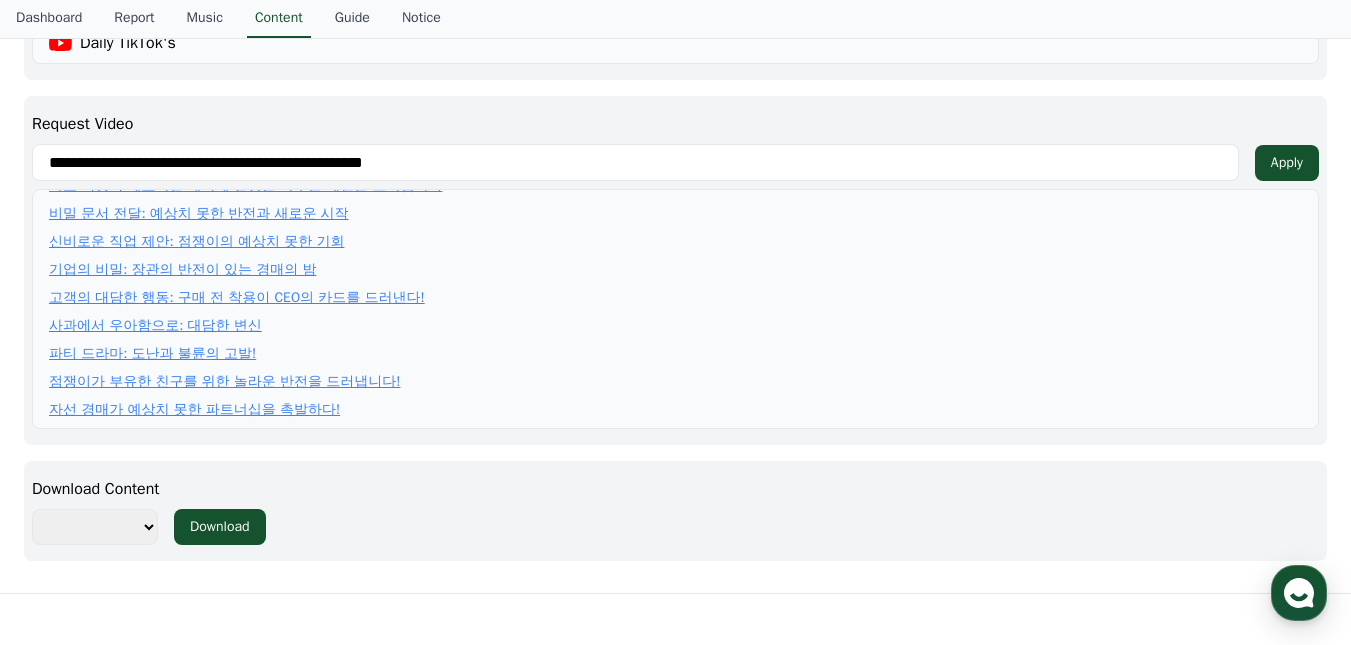 scroll, scrollTop: 965, scrollLeft: 0, axis: vertical 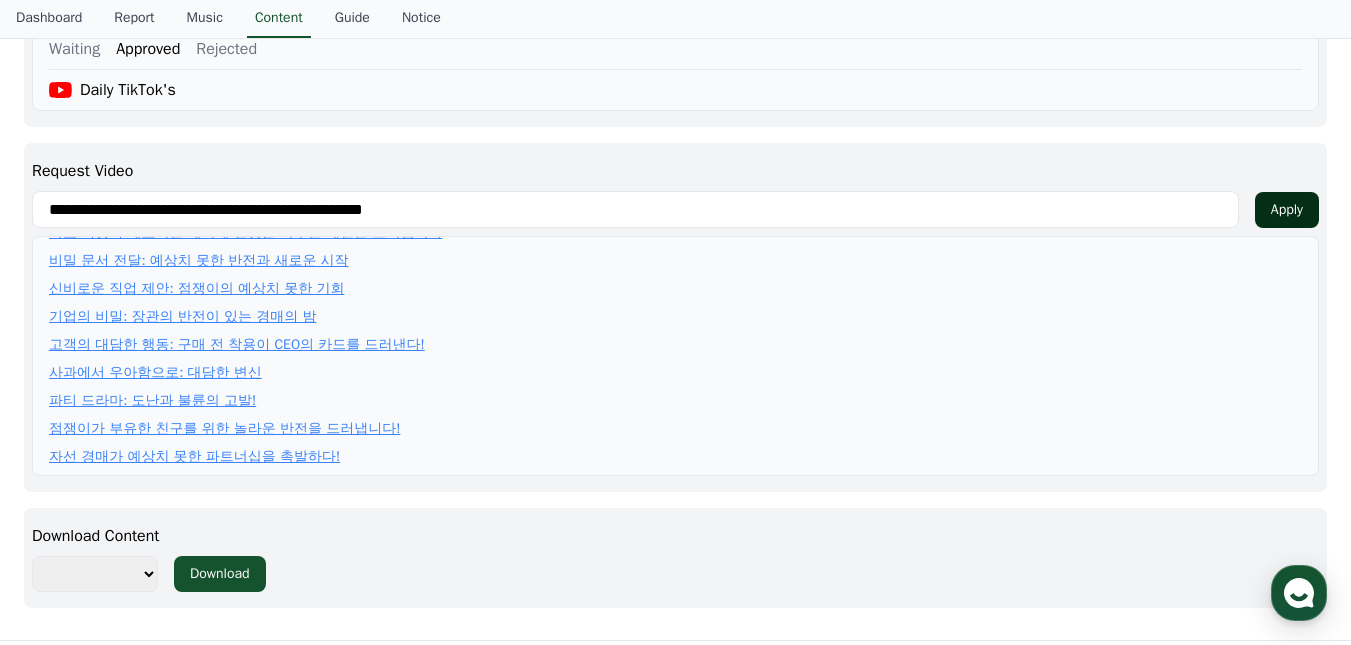 click on "Apply" at bounding box center [1287, 210] 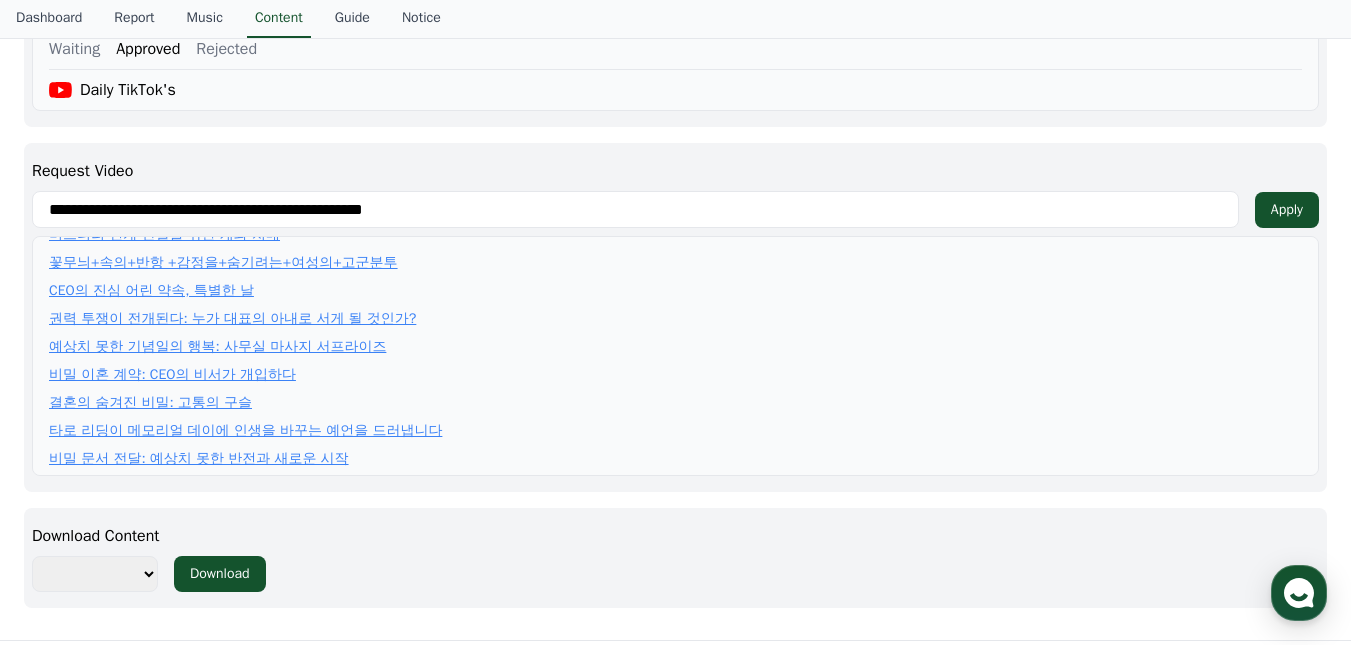 scroll, scrollTop: 59, scrollLeft: 0, axis: vertical 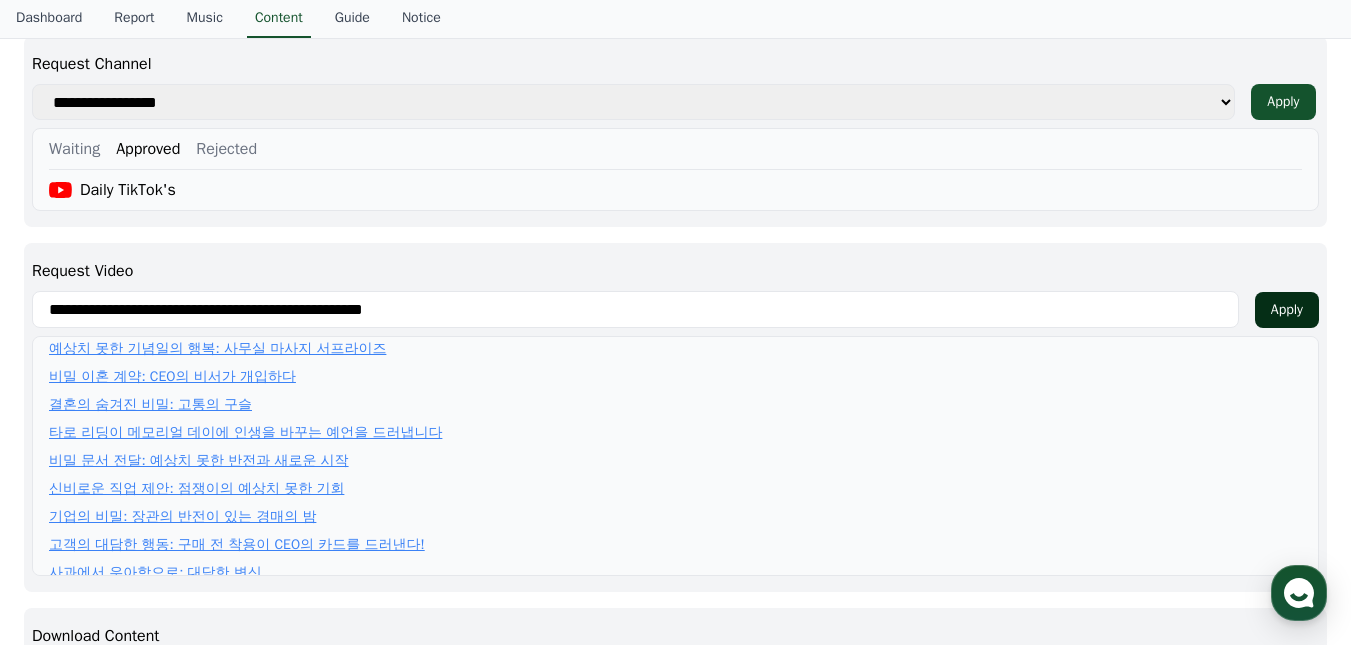 click on "Apply" at bounding box center [1287, 310] 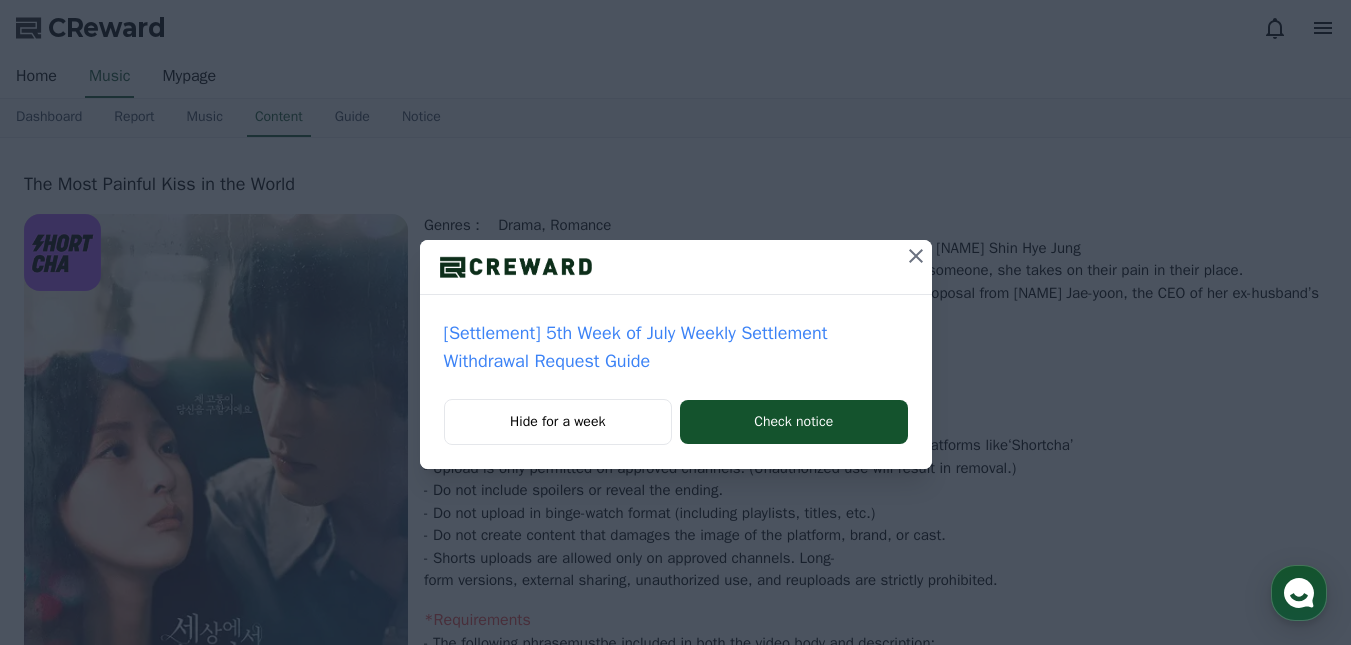 select 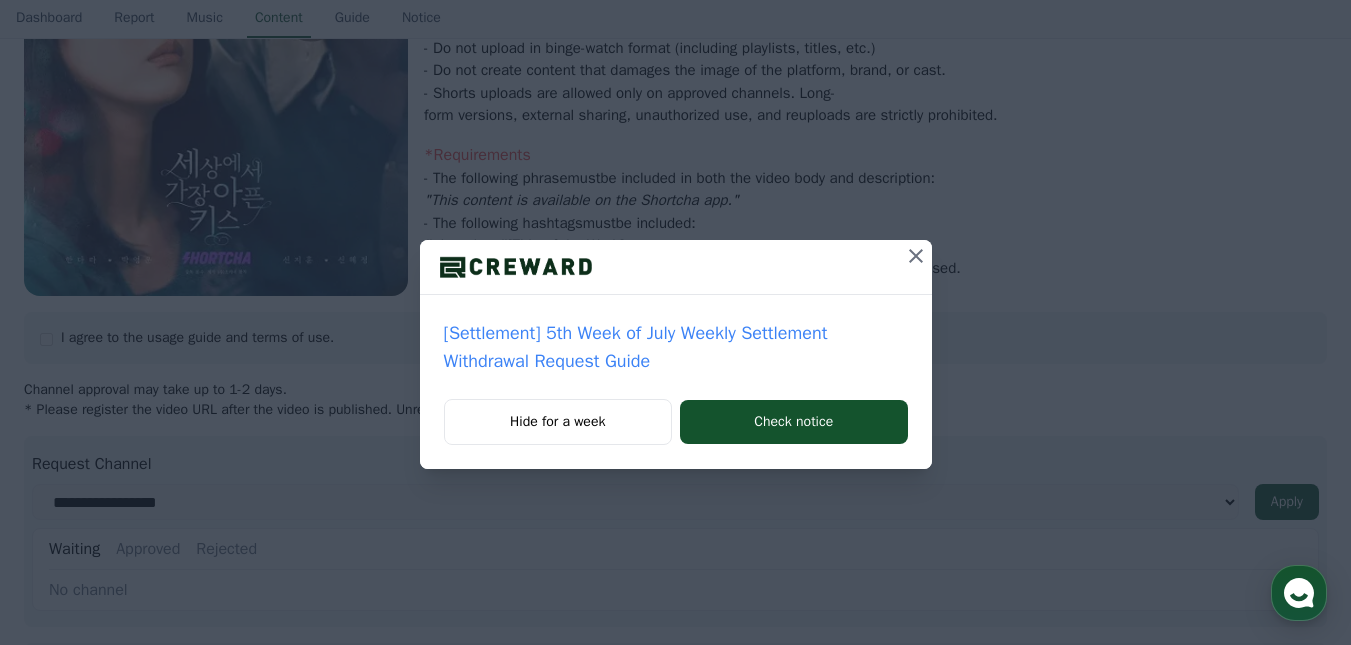 scroll, scrollTop: 465, scrollLeft: 0, axis: vertical 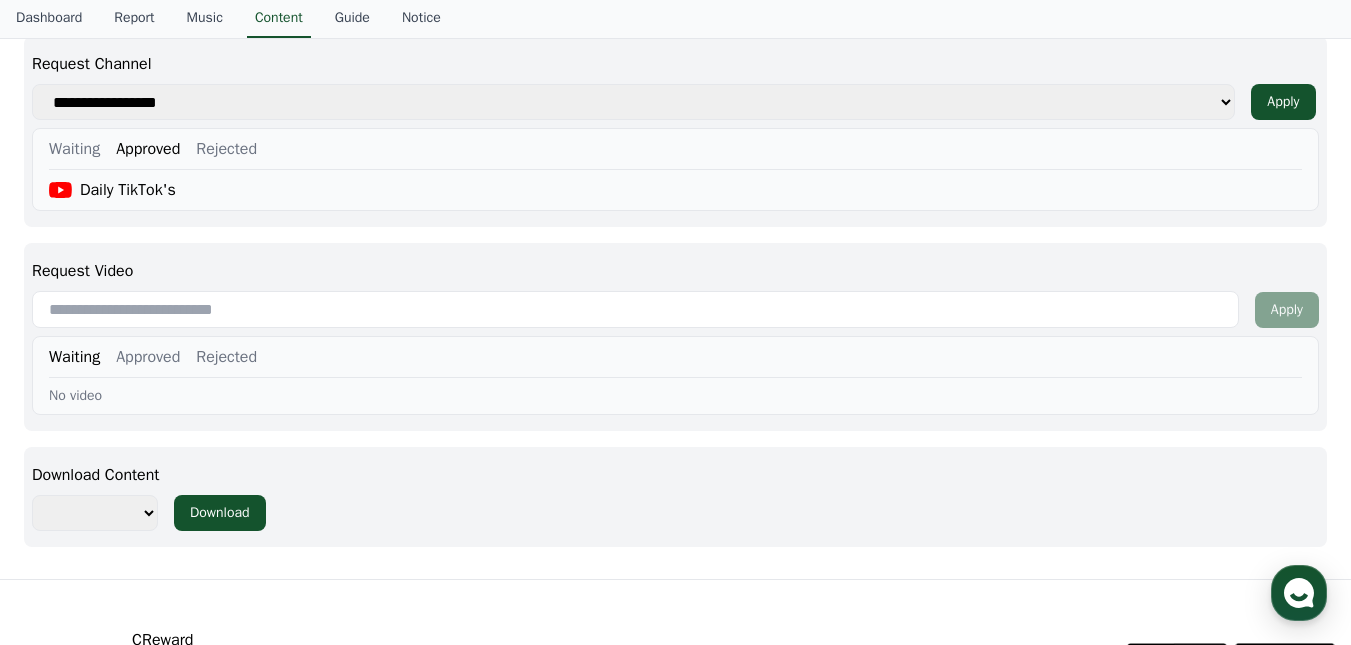 paste on "**********" 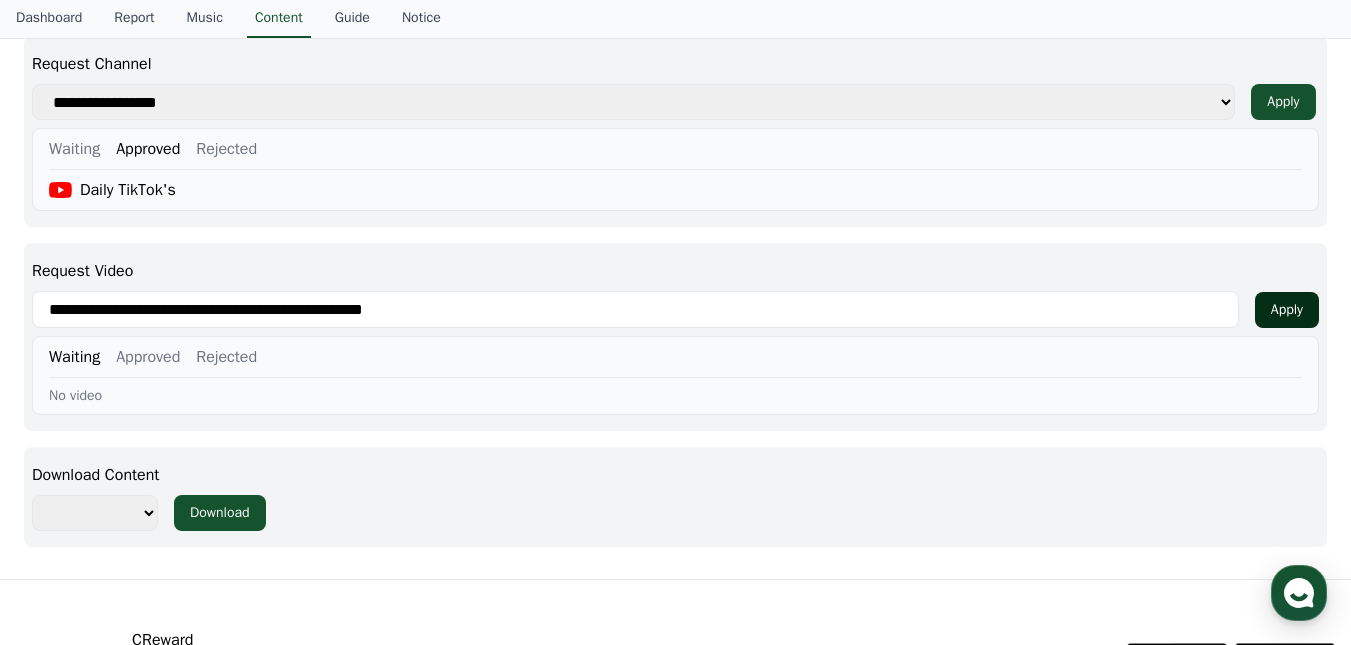 type on "**********" 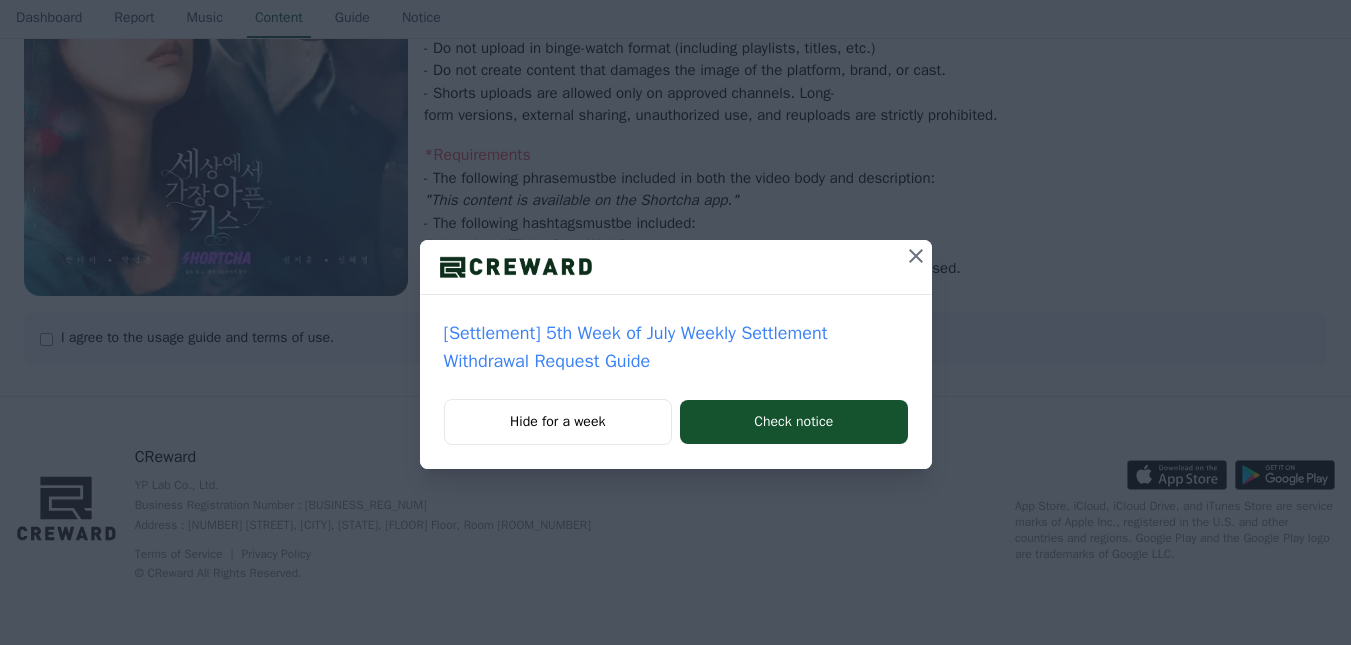 scroll, scrollTop: 0, scrollLeft: 0, axis: both 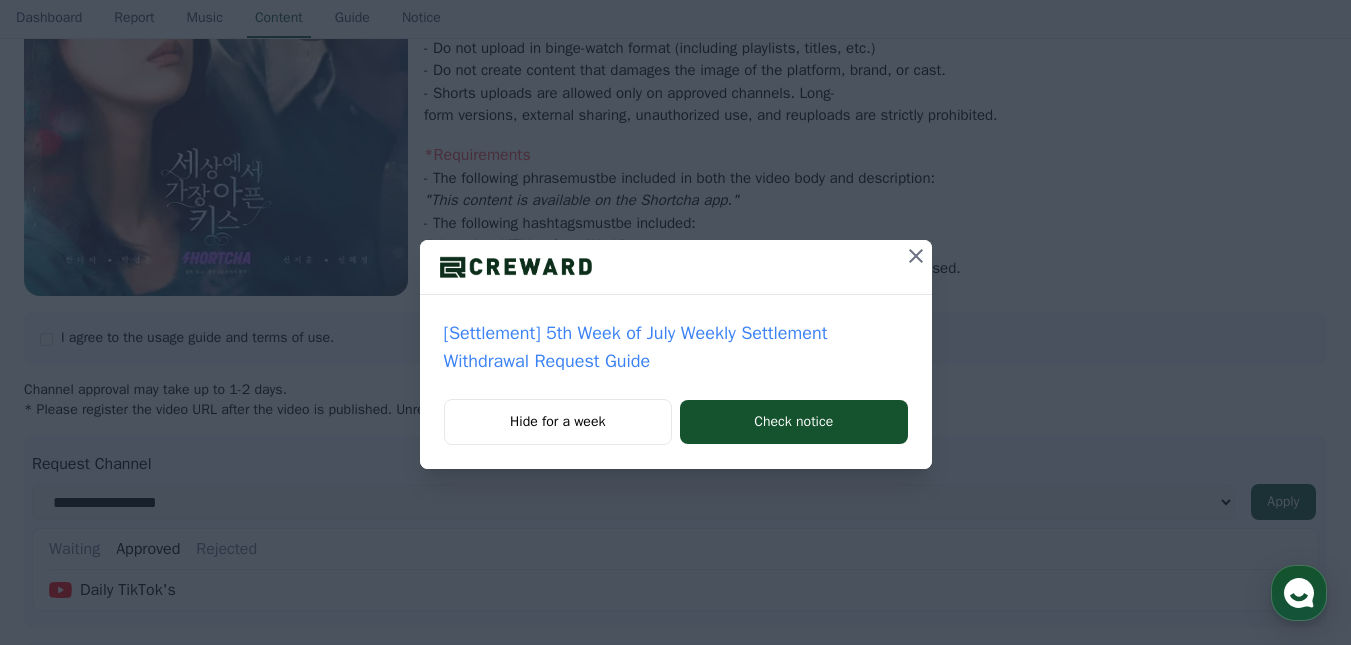 click 